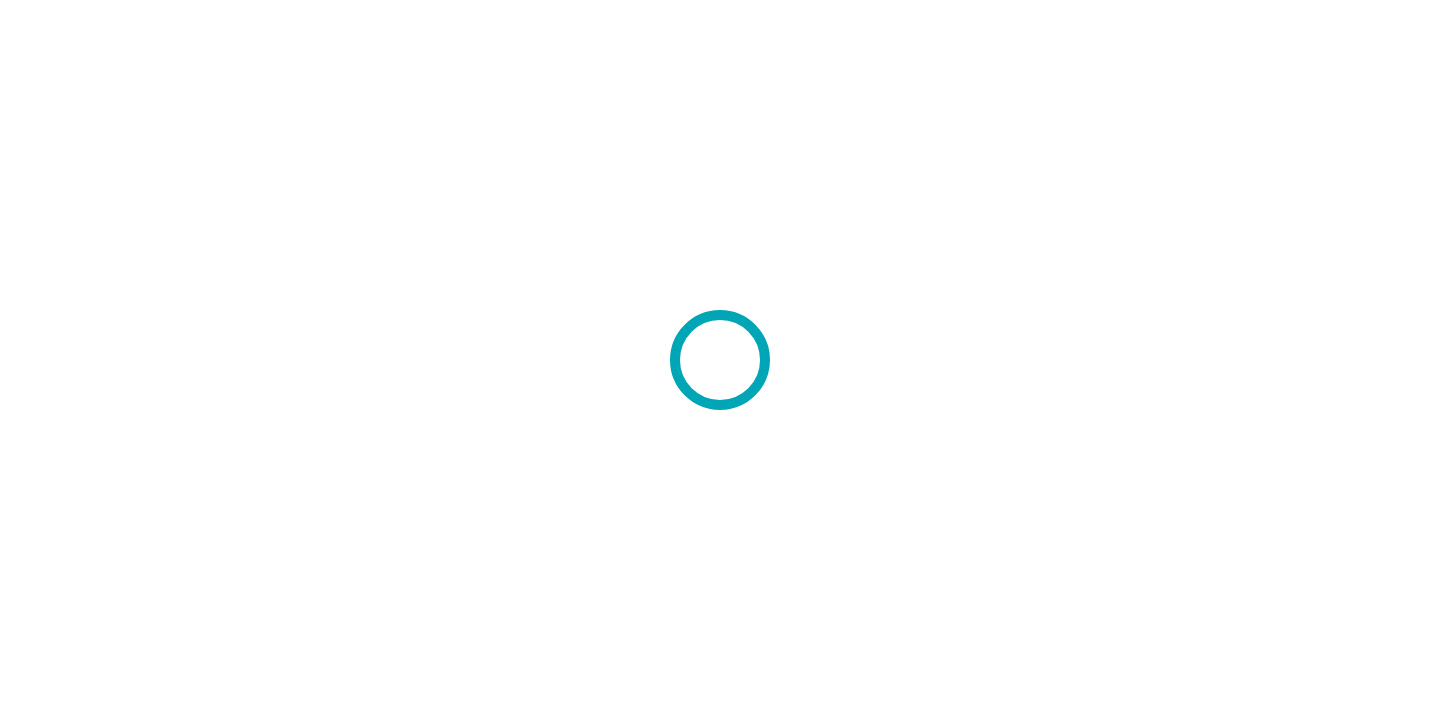 scroll, scrollTop: 0, scrollLeft: 0, axis: both 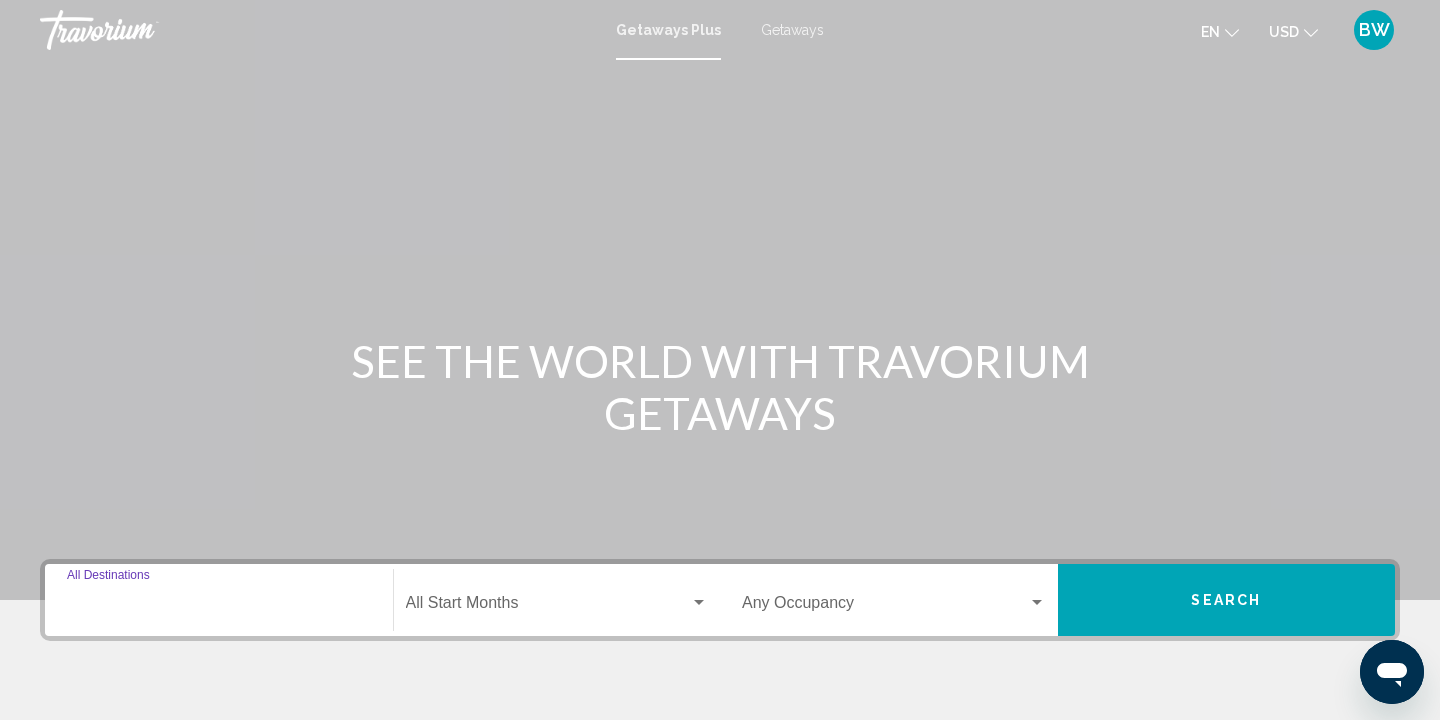 click on "Destination All Destinations" at bounding box center [219, 607] 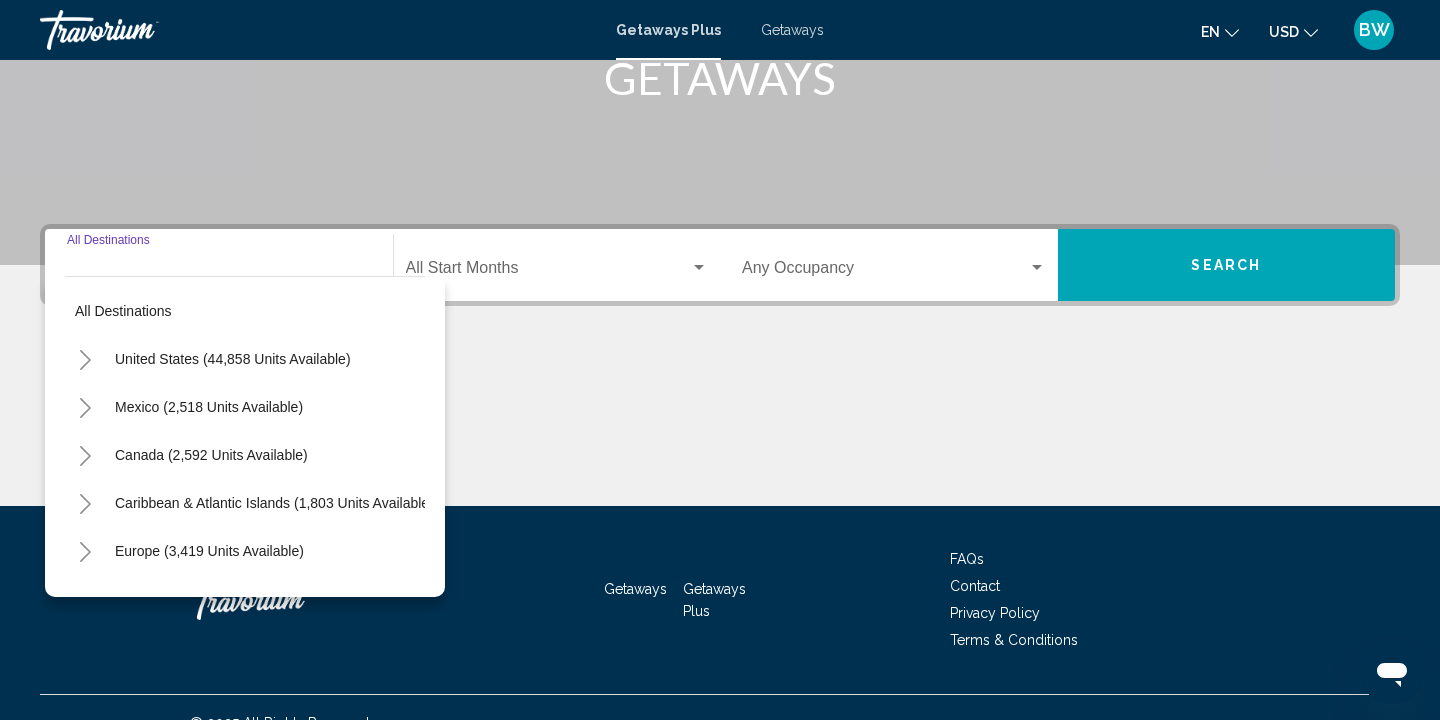 scroll, scrollTop: 366, scrollLeft: 0, axis: vertical 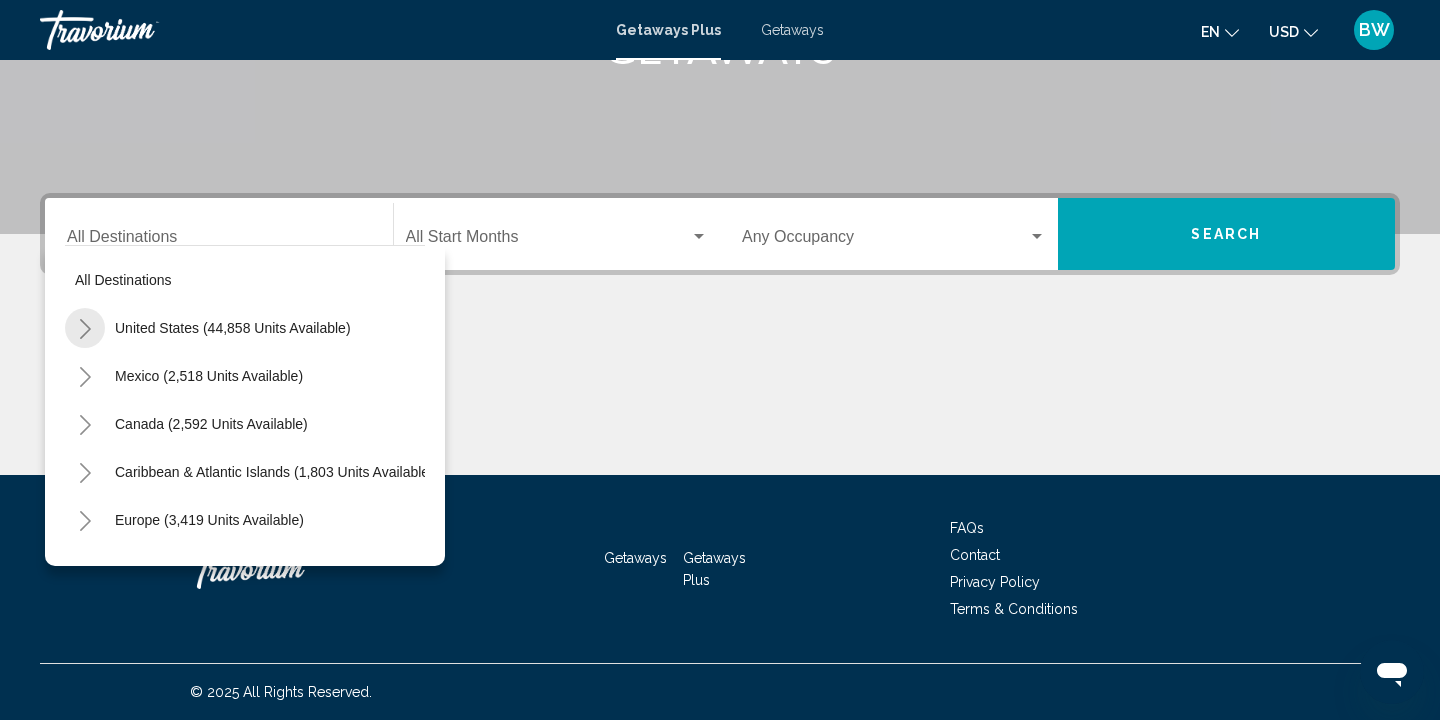 click 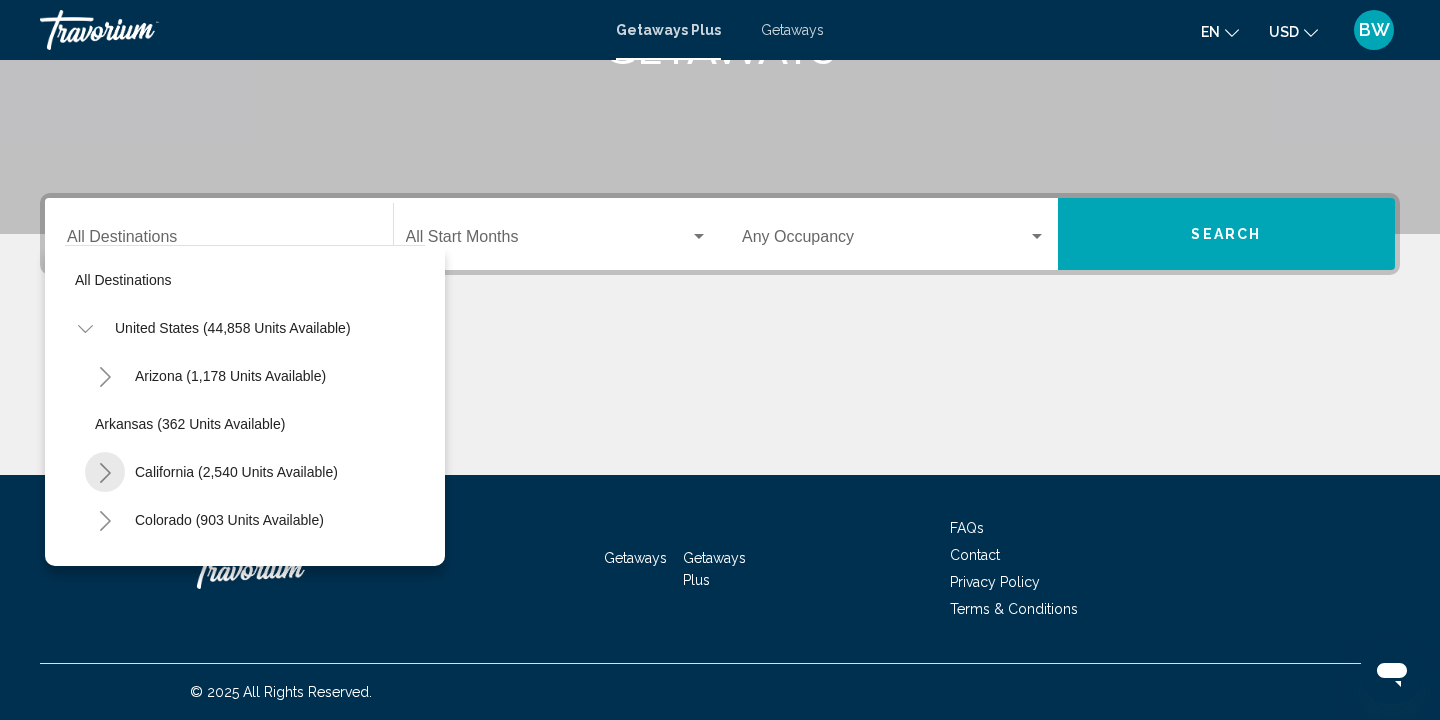 click 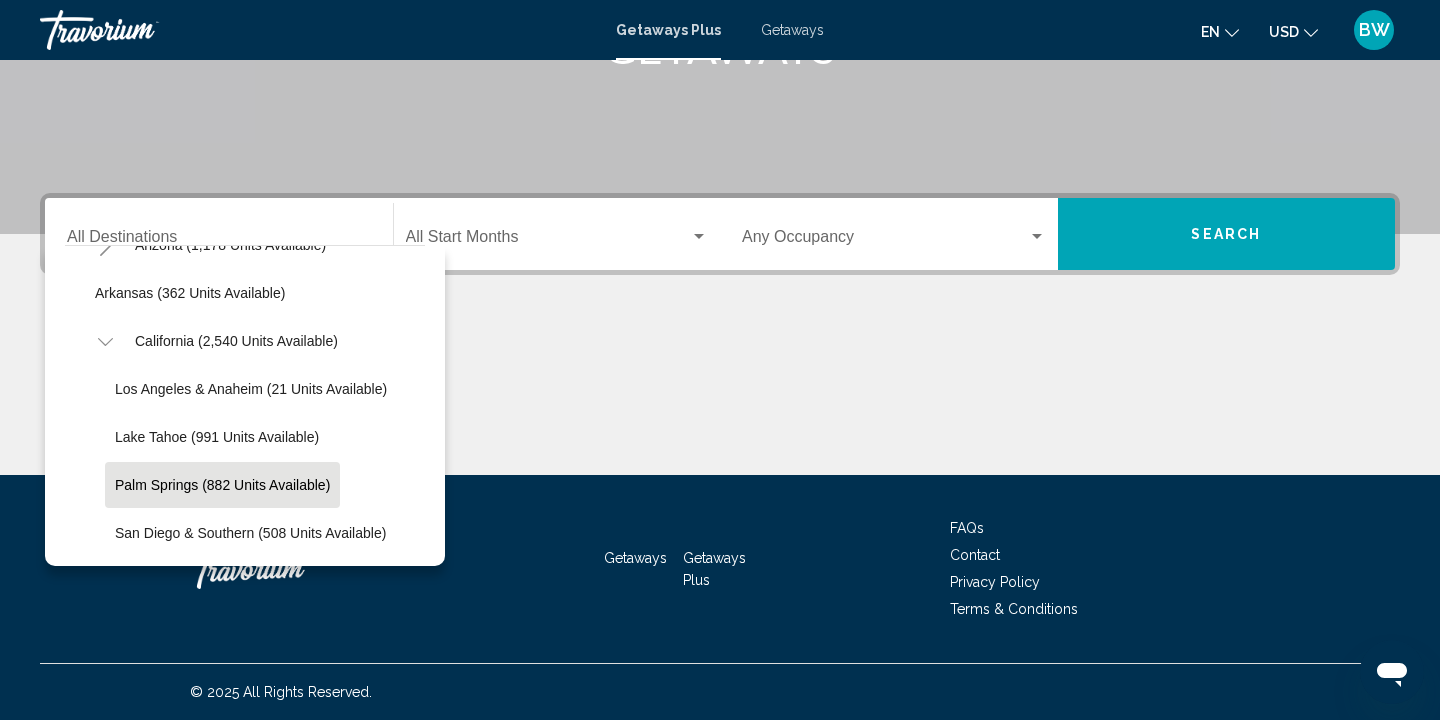 scroll, scrollTop: 130, scrollLeft: 0, axis: vertical 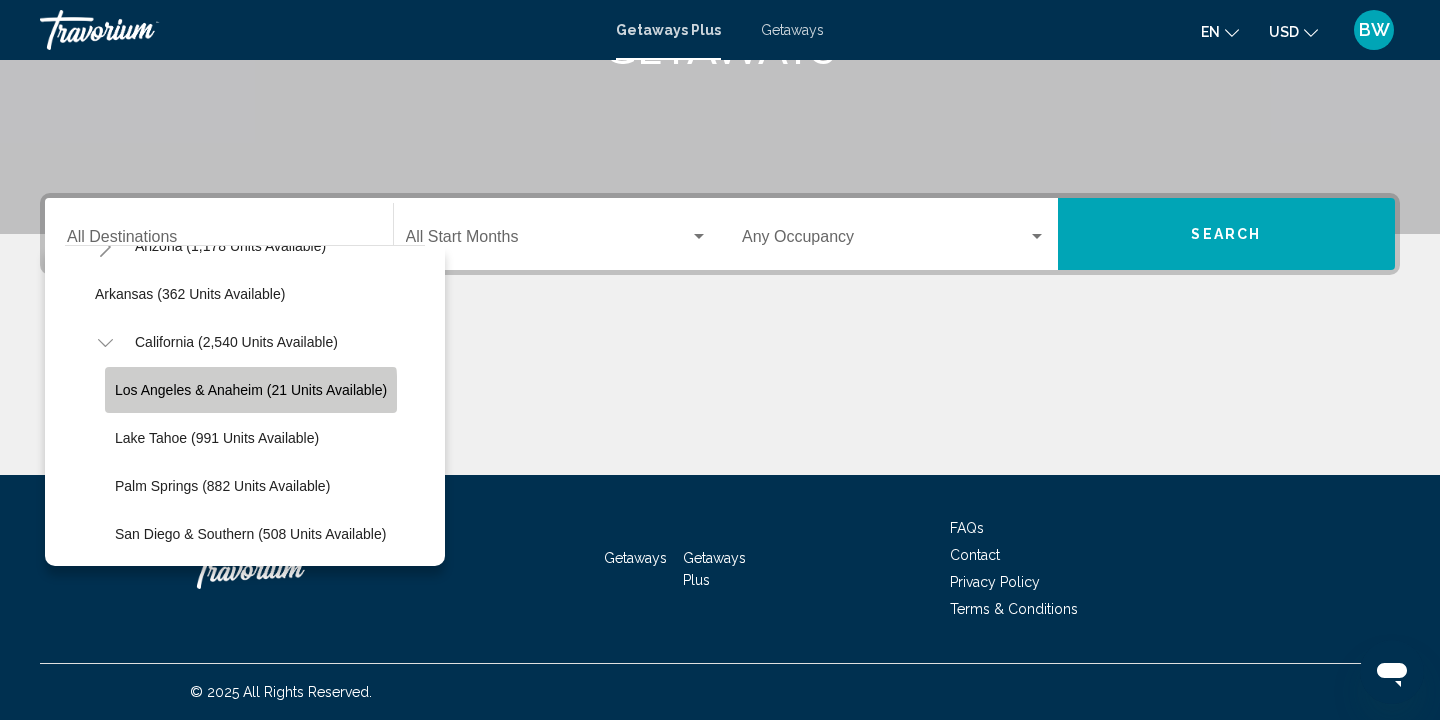click on "Los Angeles & Anaheim (21 units available)" 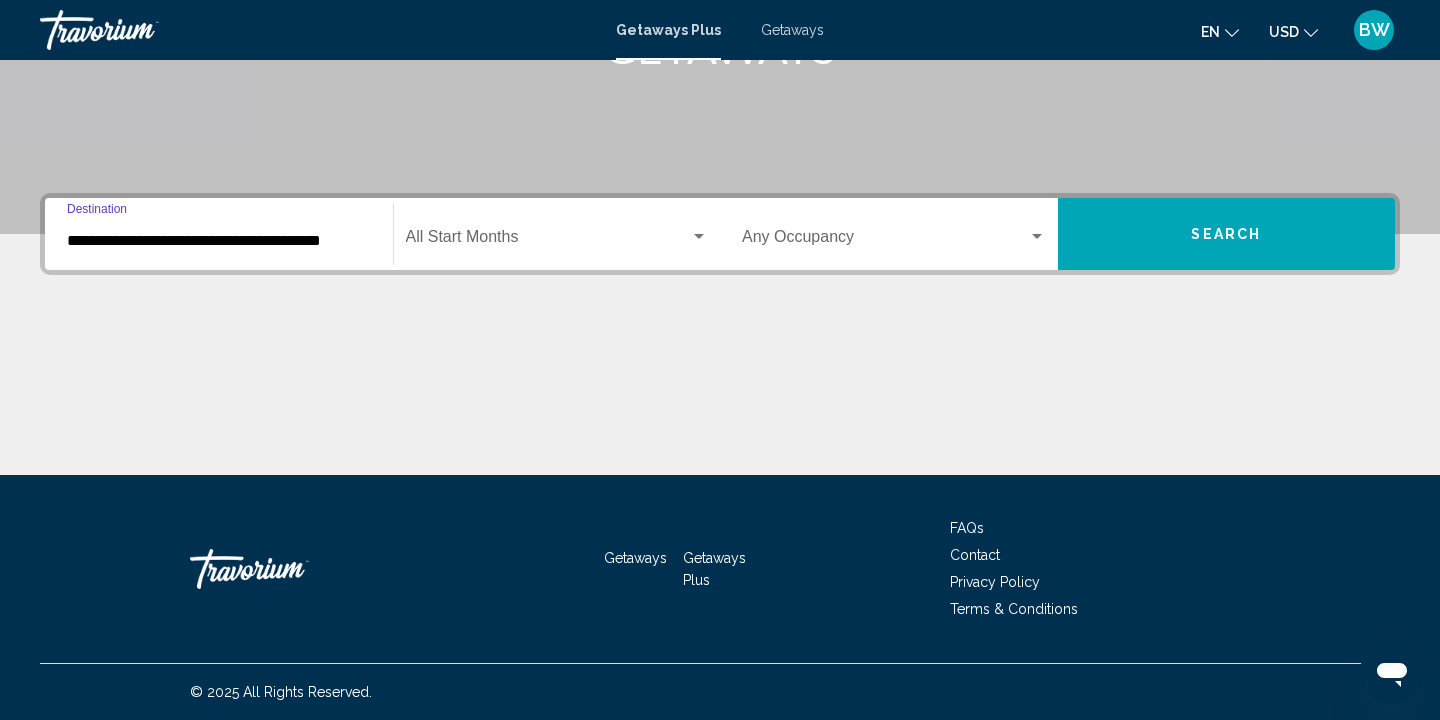 click on "**********" at bounding box center [219, 241] 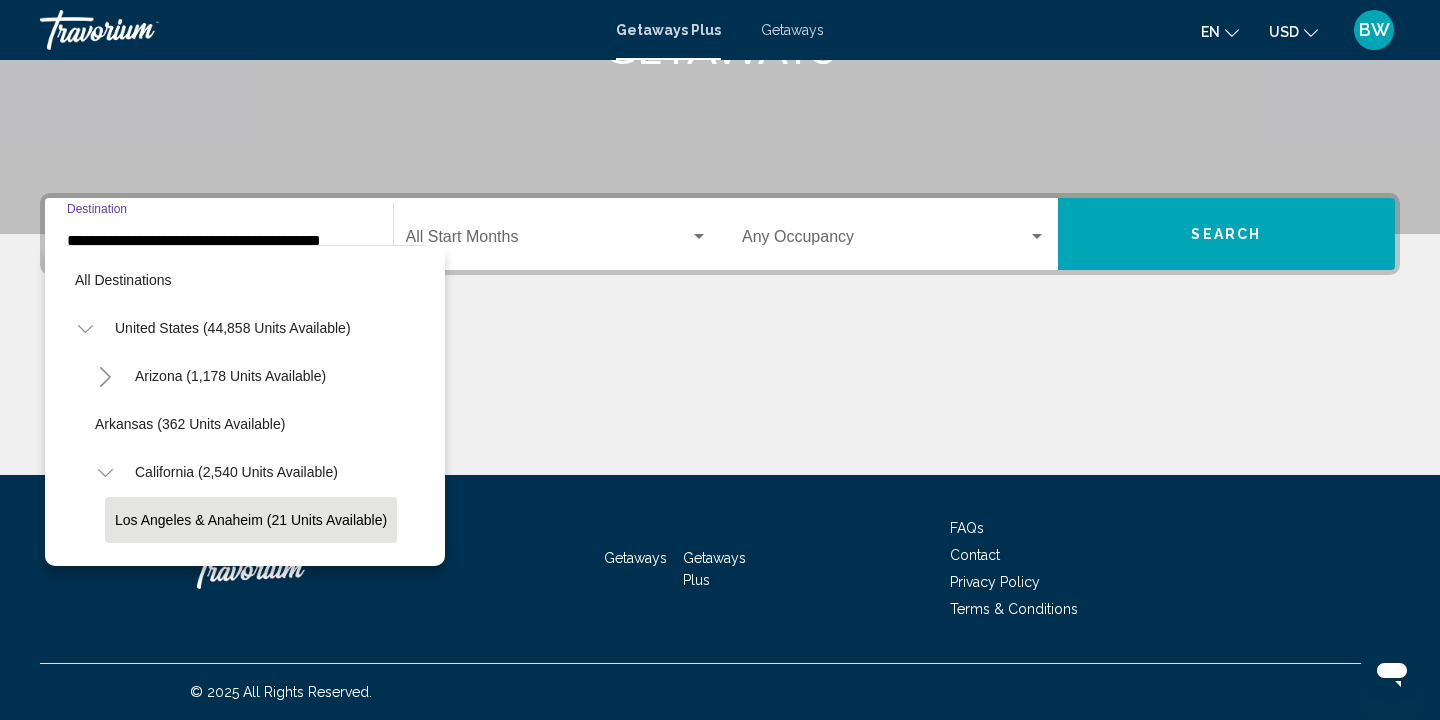 scroll, scrollTop: 119, scrollLeft: 0, axis: vertical 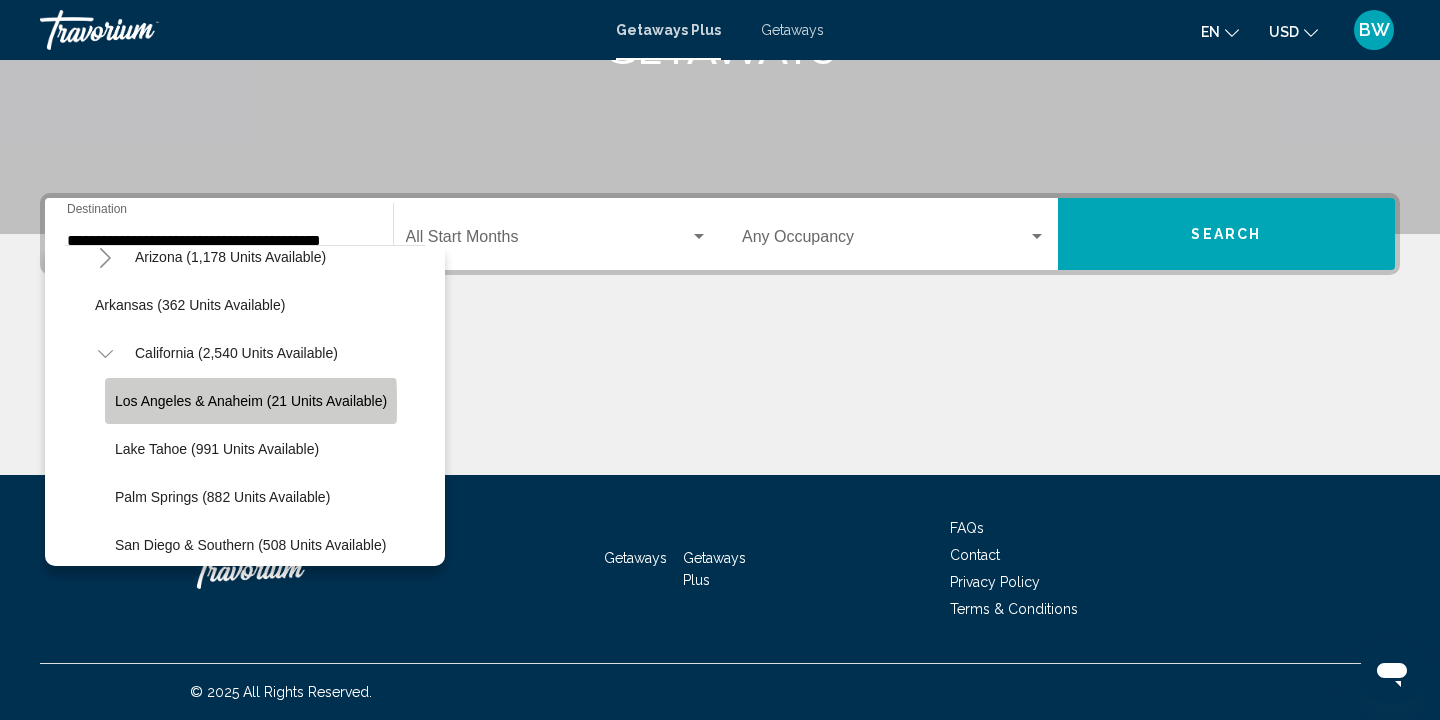 click on "Los Angeles & Anaheim (21 units available)" 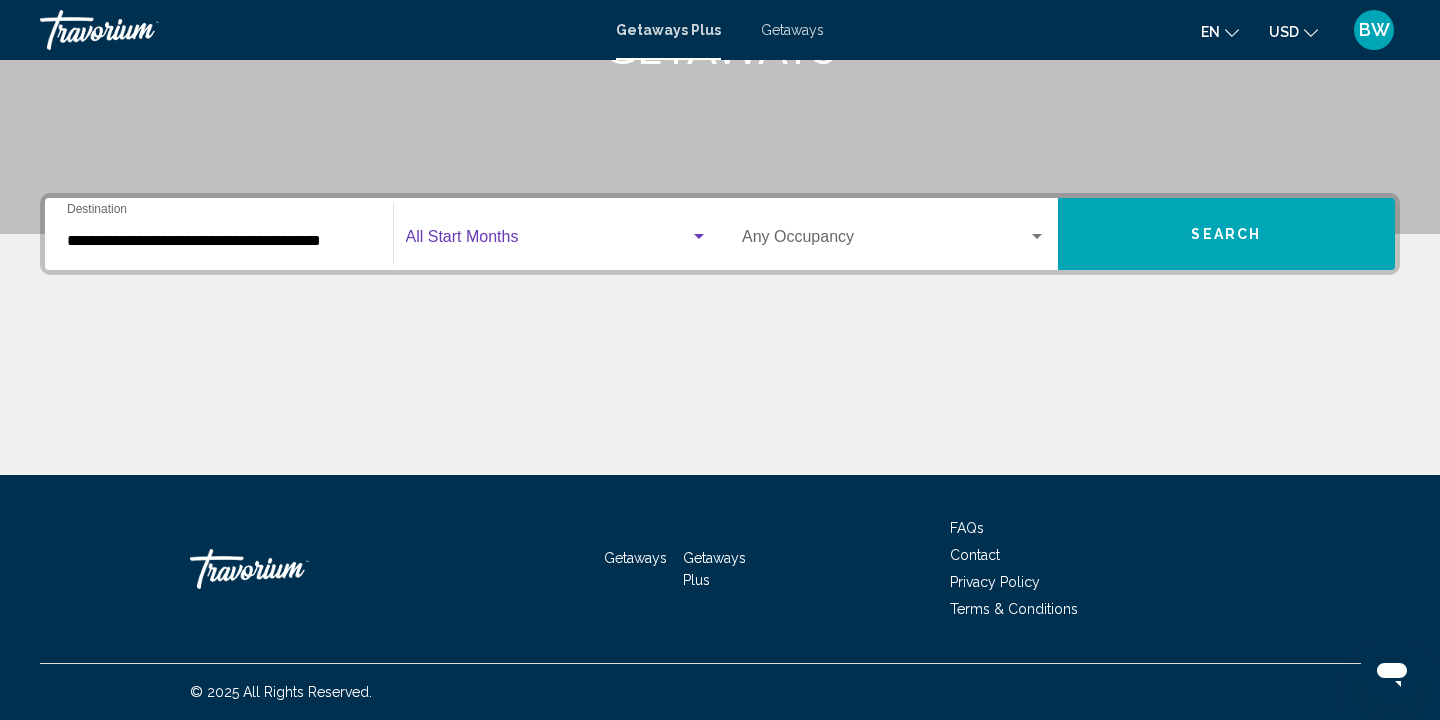 click at bounding box center [699, 237] 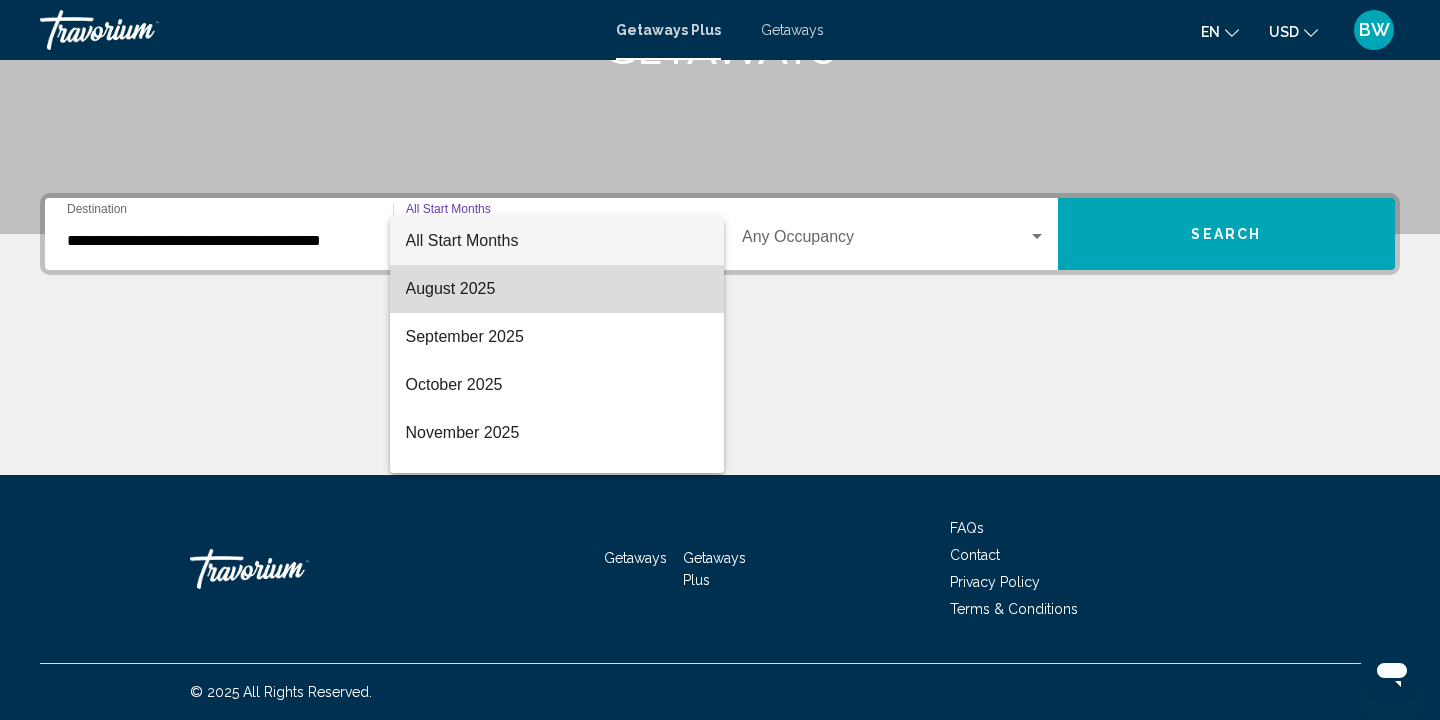 click on "August 2025" at bounding box center (557, 289) 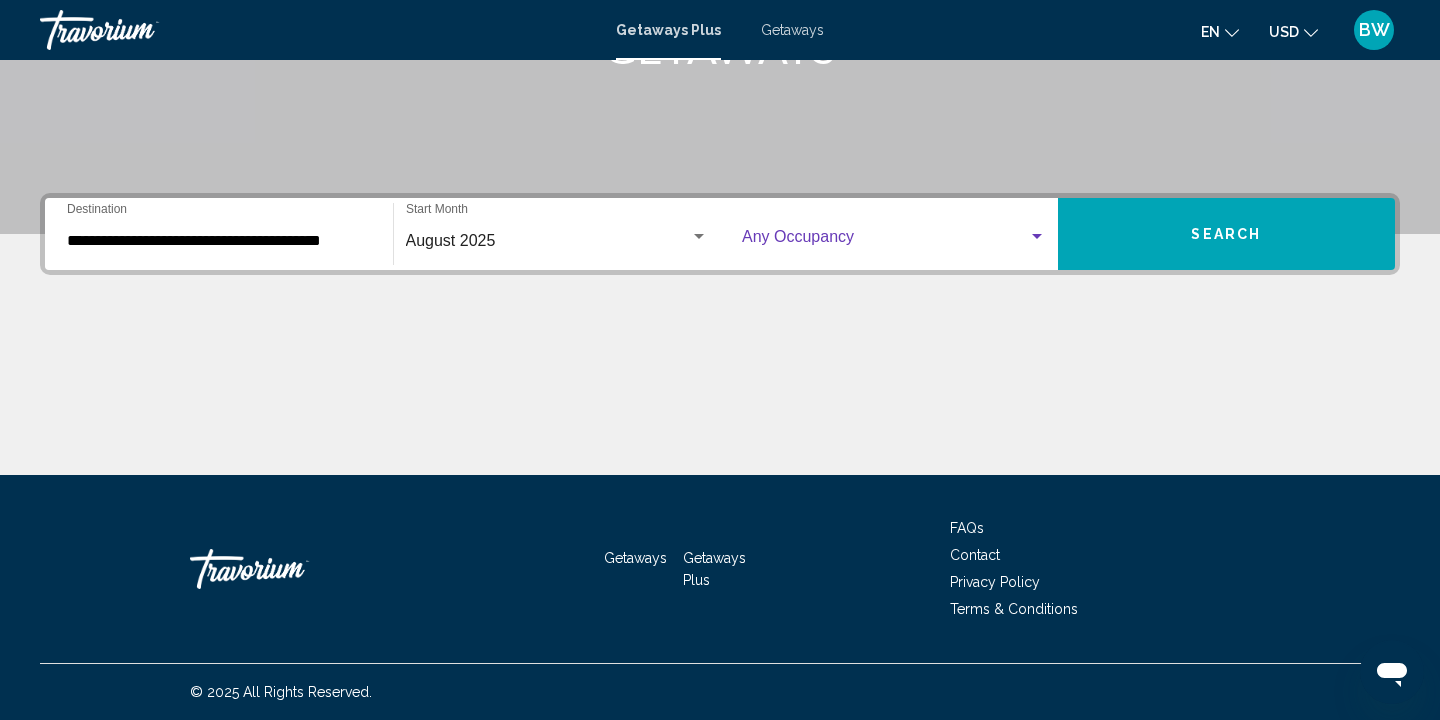 click at bounding box center [1037, 237] 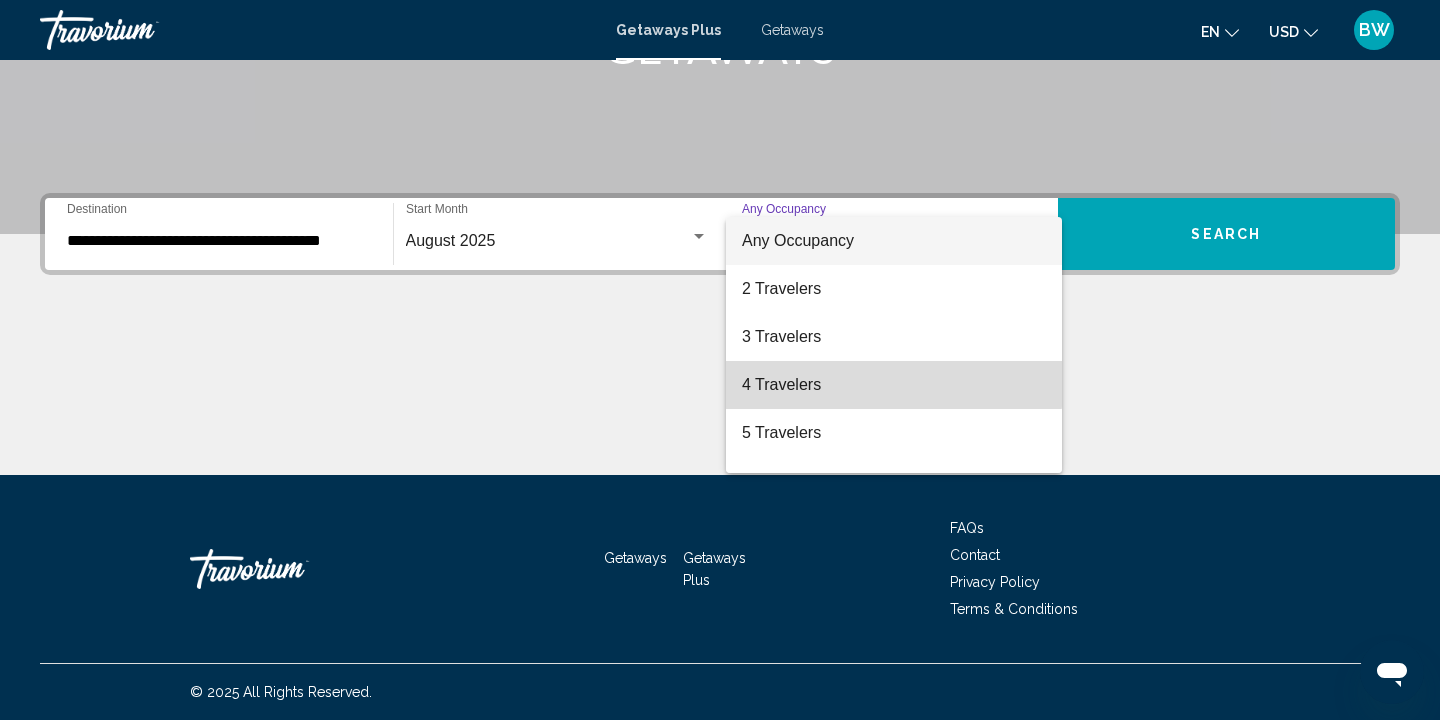 click on "4 Travelers" at bounding box center [894, 385] 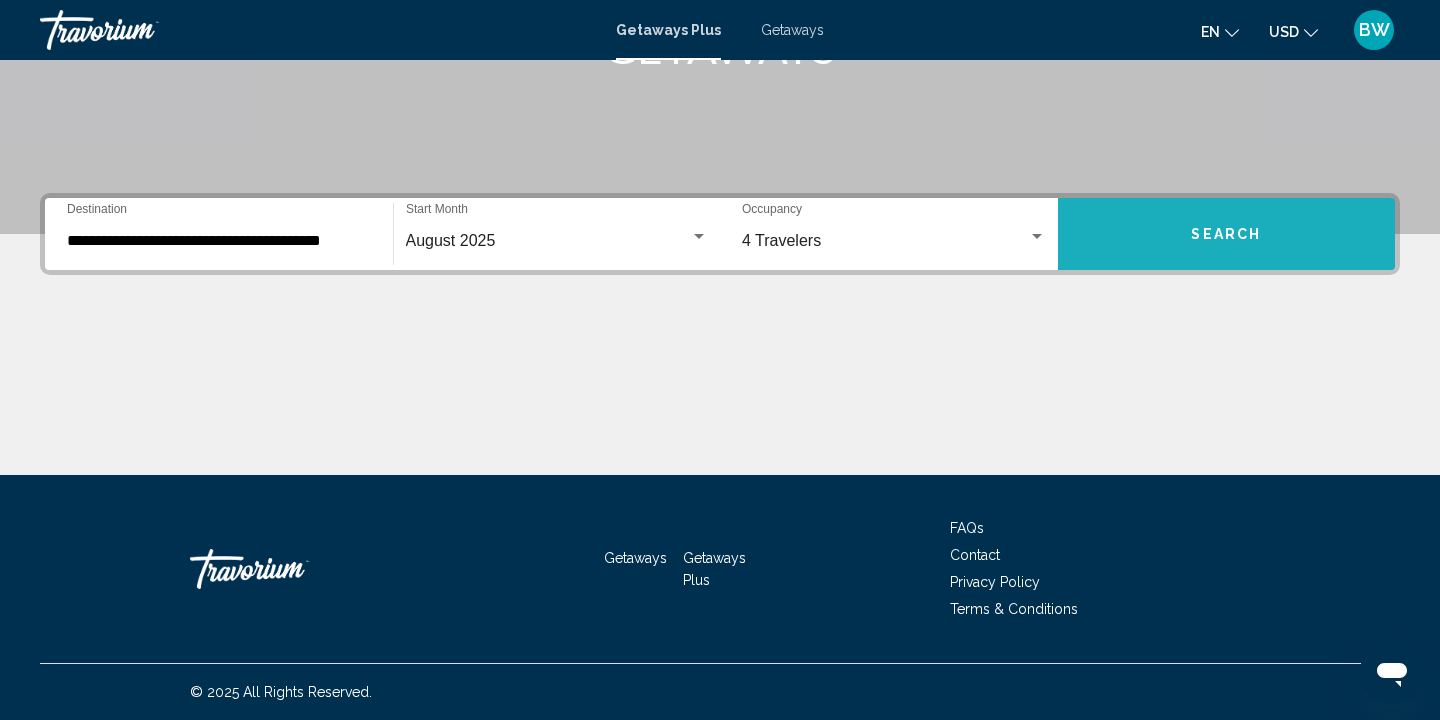 click on "Search" at bounding box center (1226, 235) 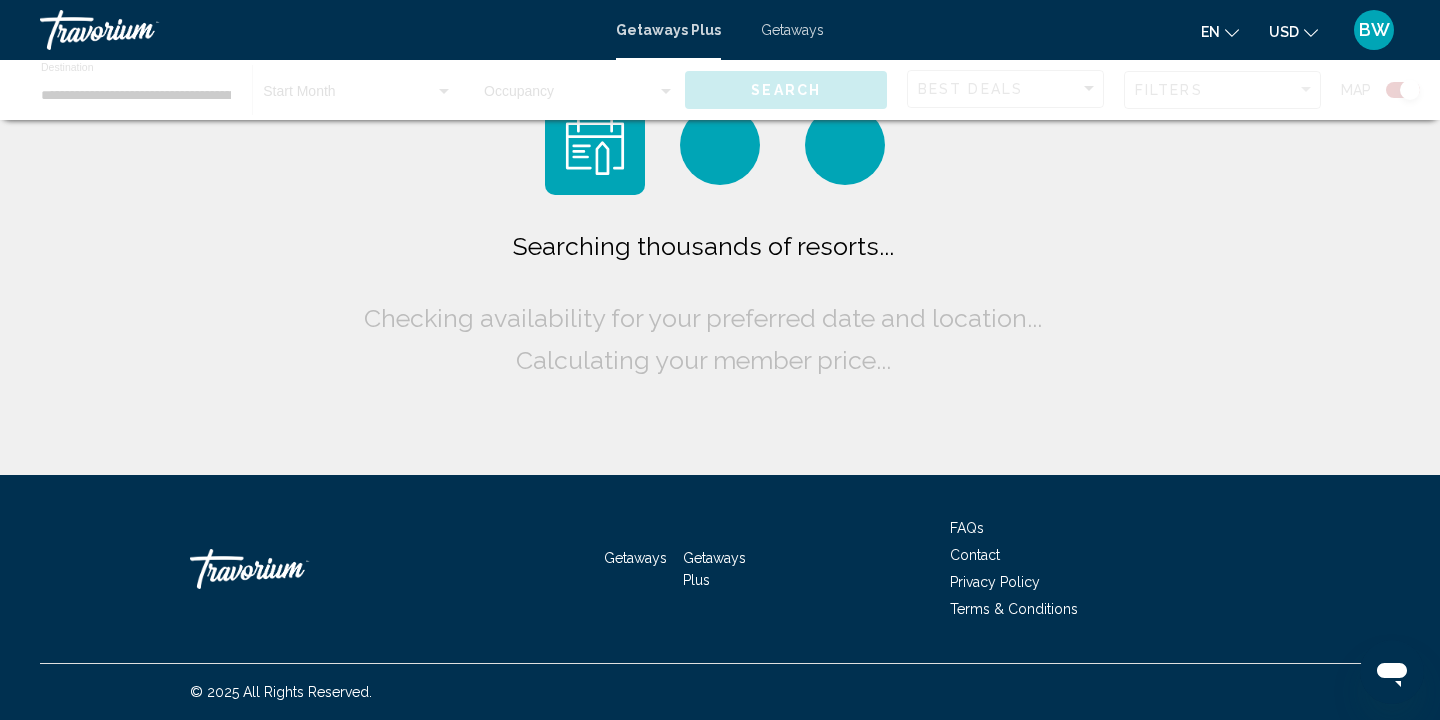 scroll, scrollTop: 0, scrollLeft: 0, axis: both 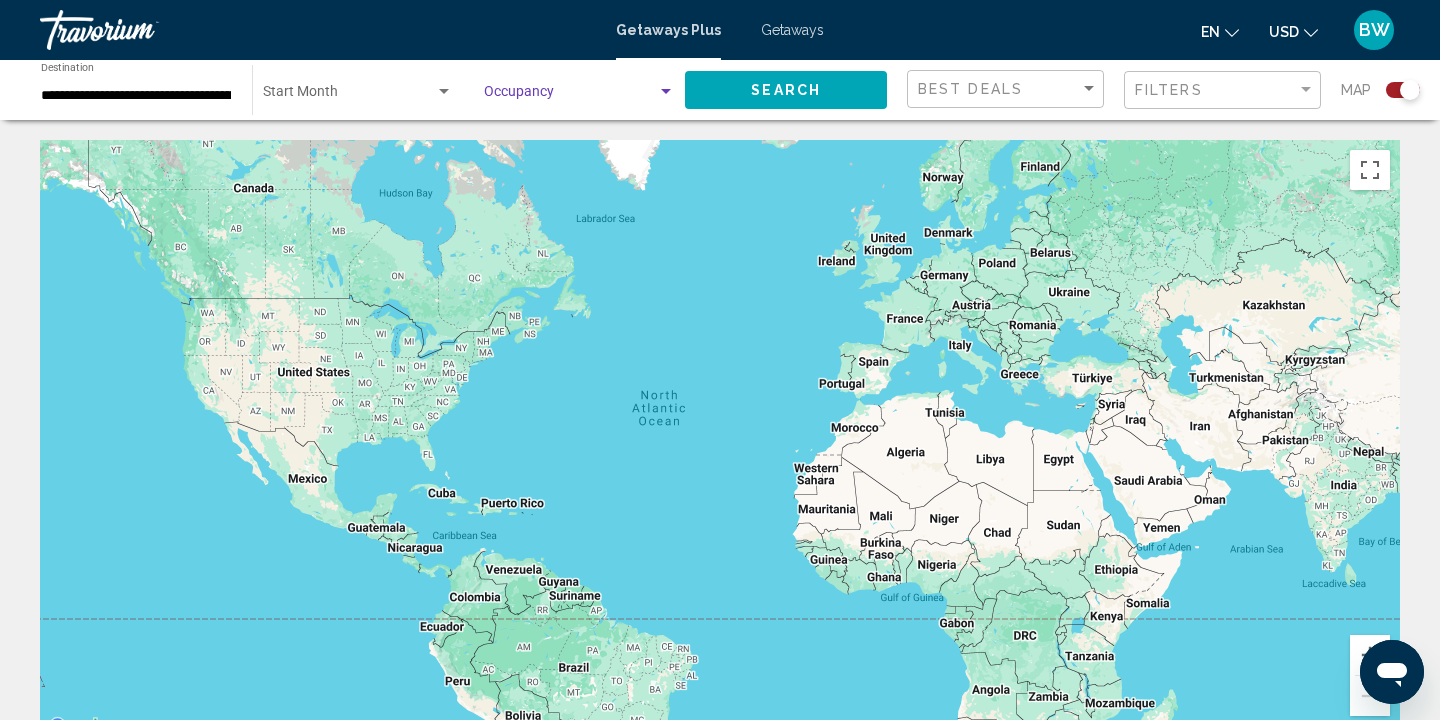 click at bounding box center [666, 92] 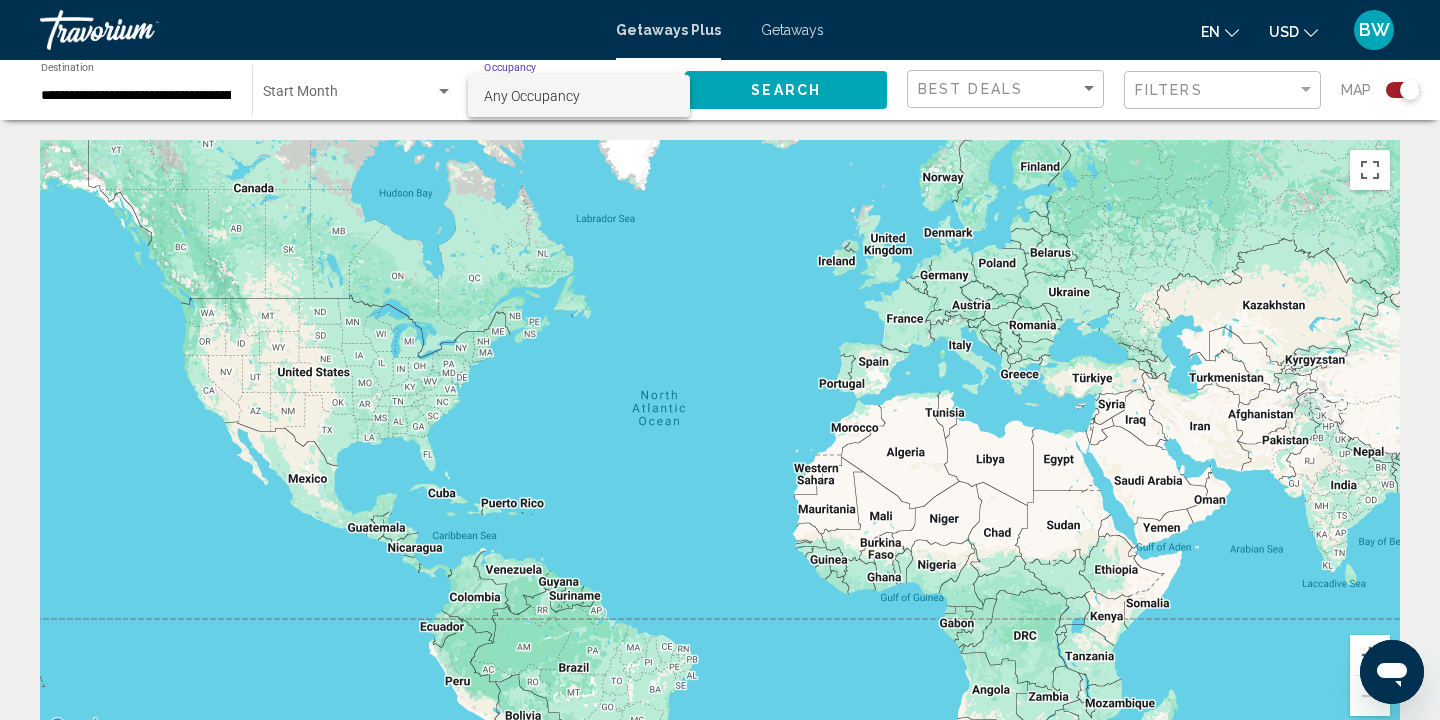 click at bounding box center [720, 360] 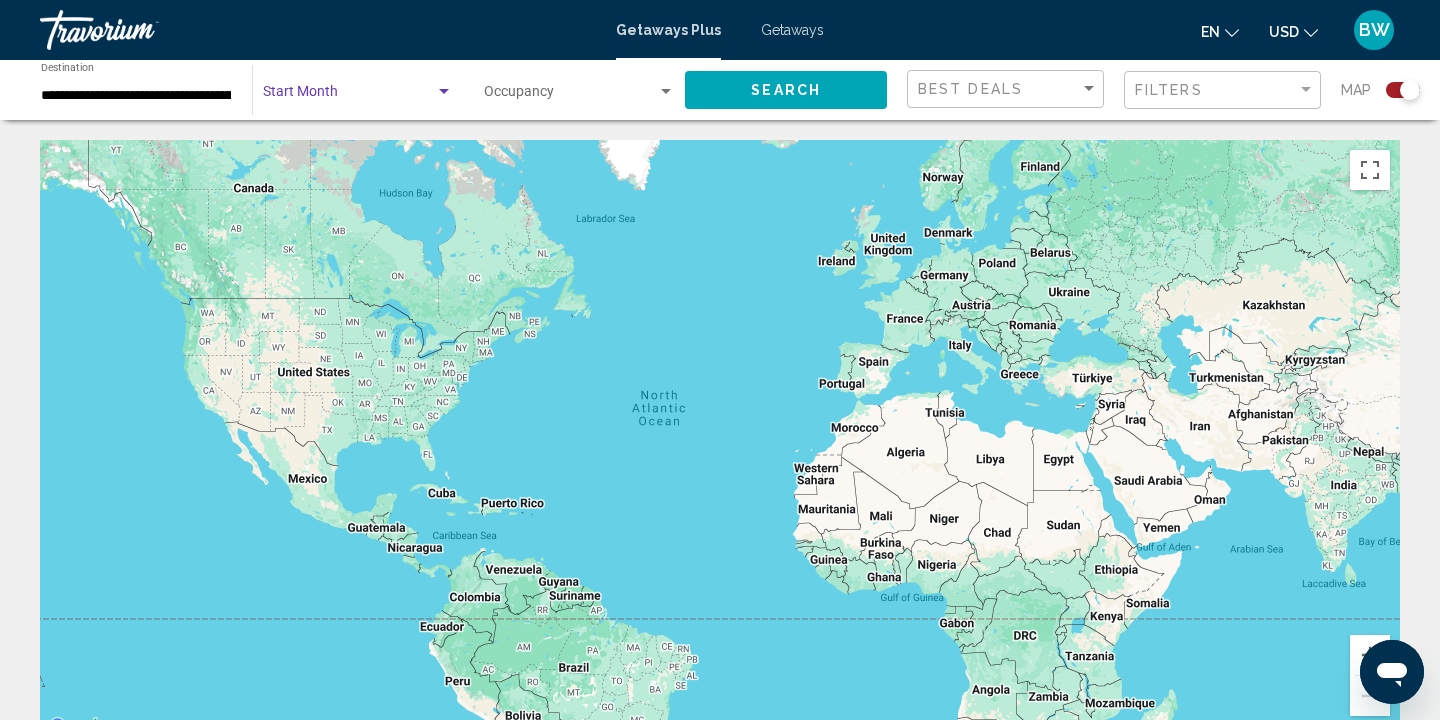click at bounding box center (444, 91) 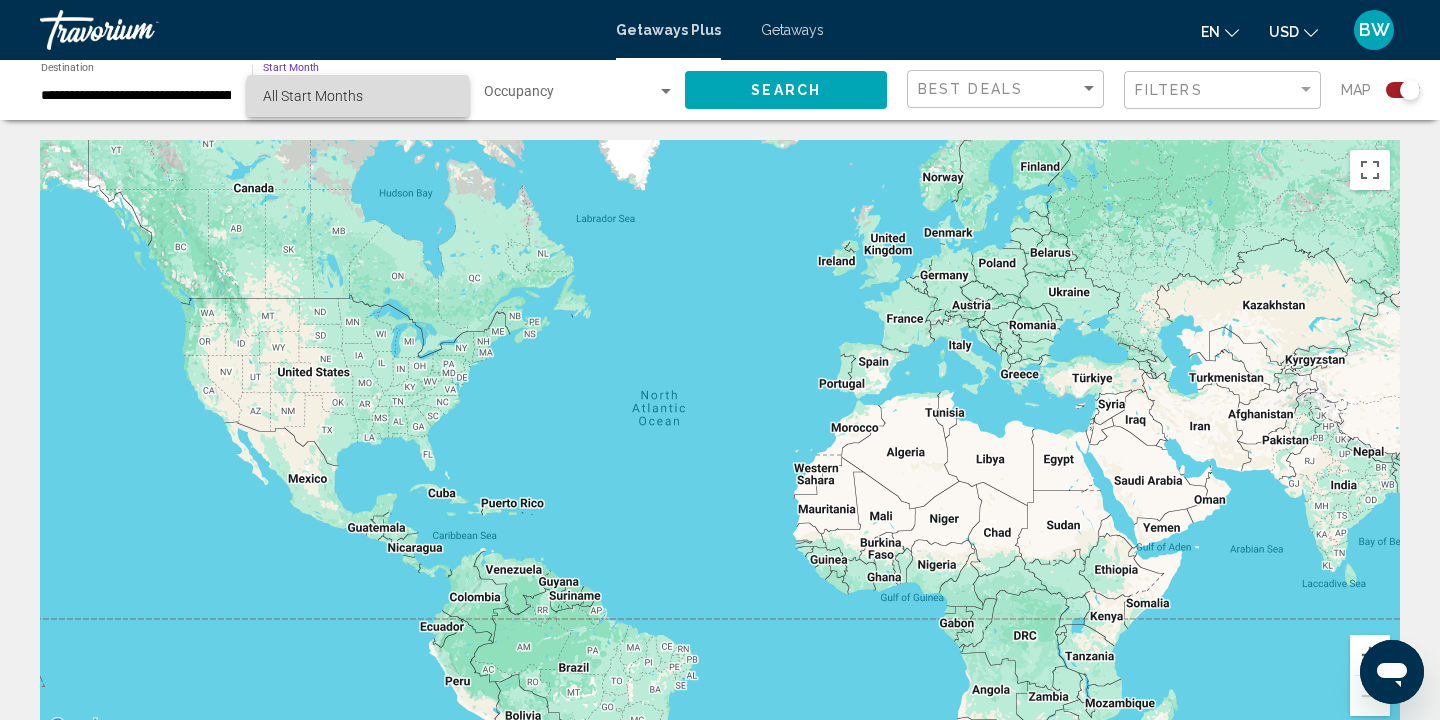 click on "All Start Months" at bounding box center (358, 96) 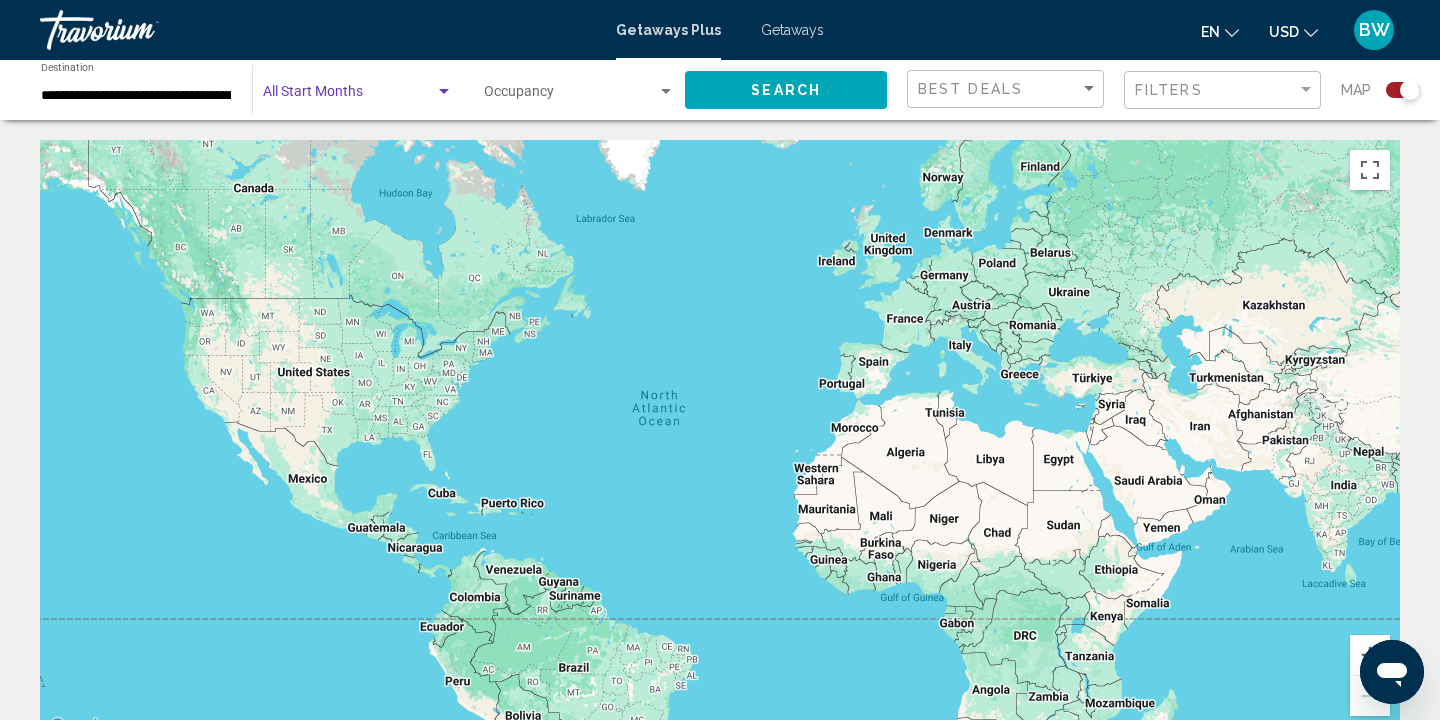 click at bounding box center [444, 91] 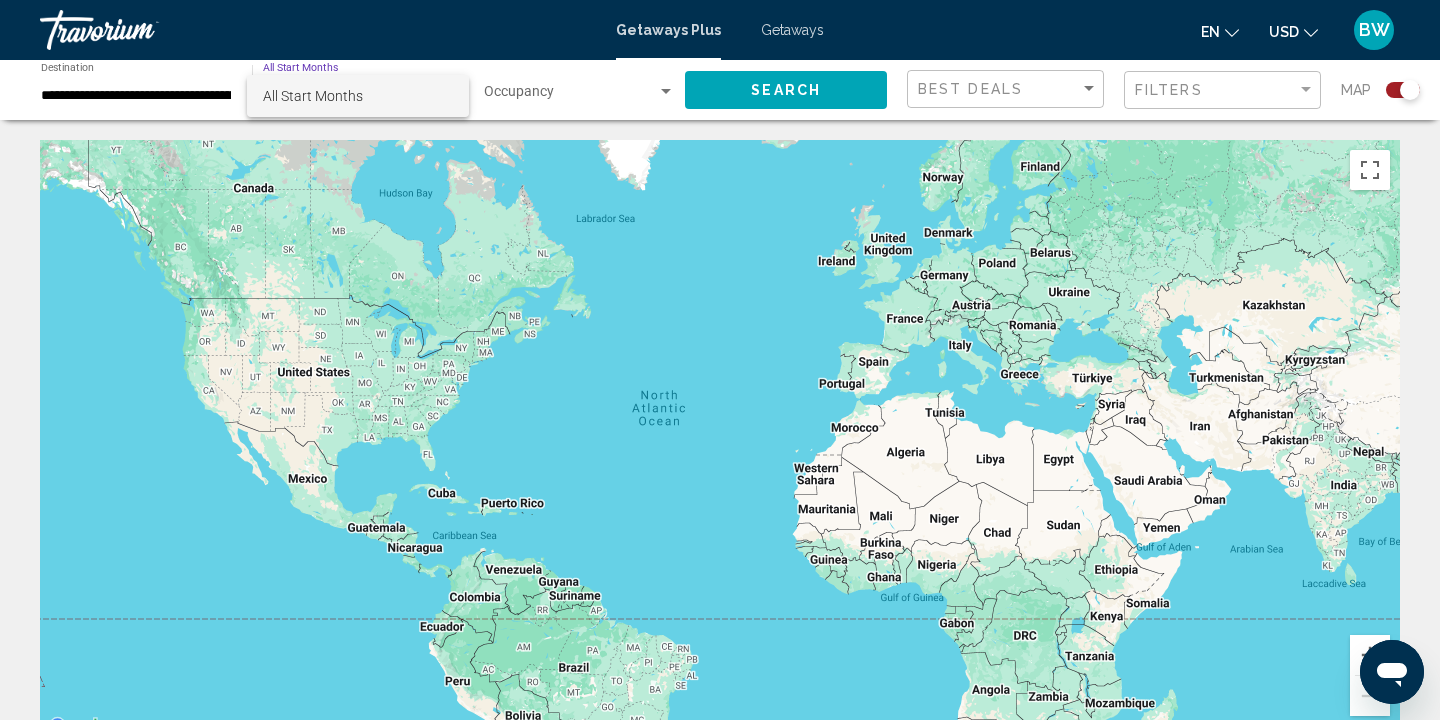 scroll, scrollTop: 0, scrollLeft: 0, axis: both 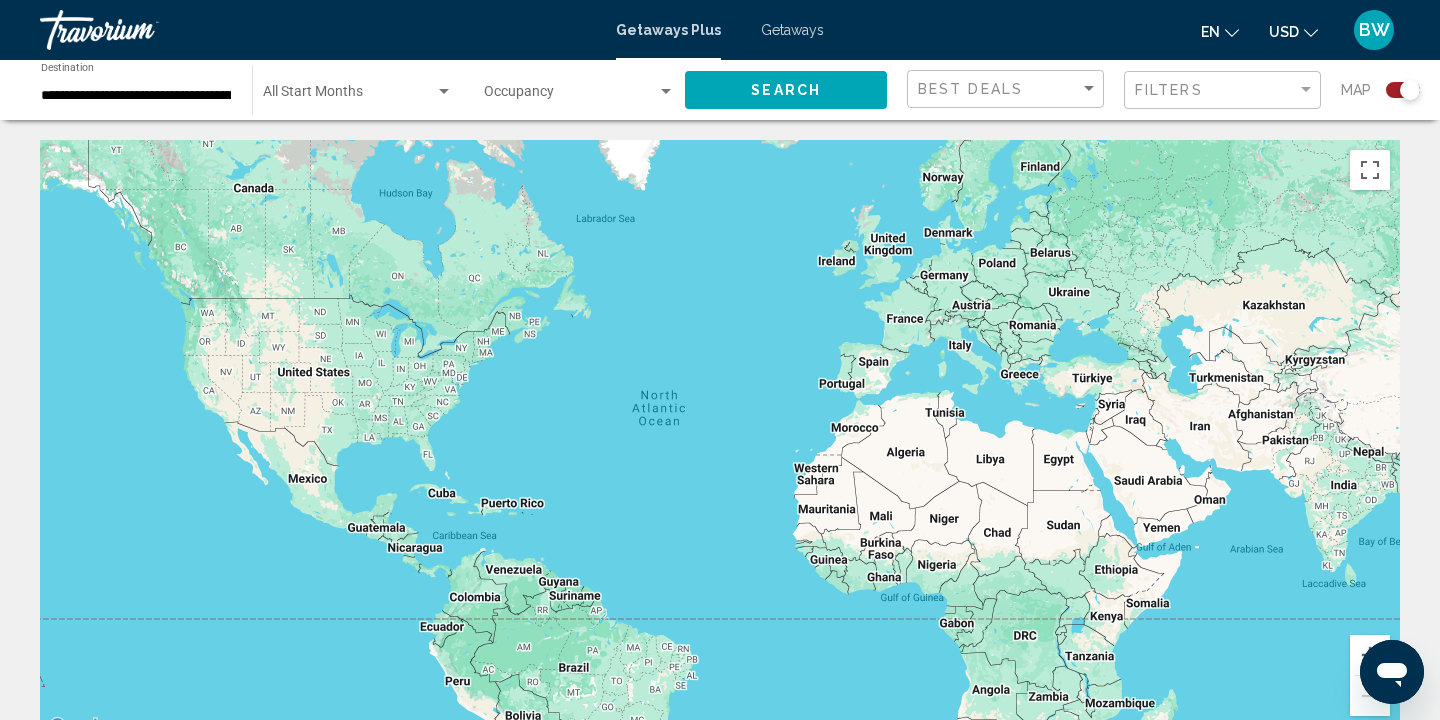 click on "Search" 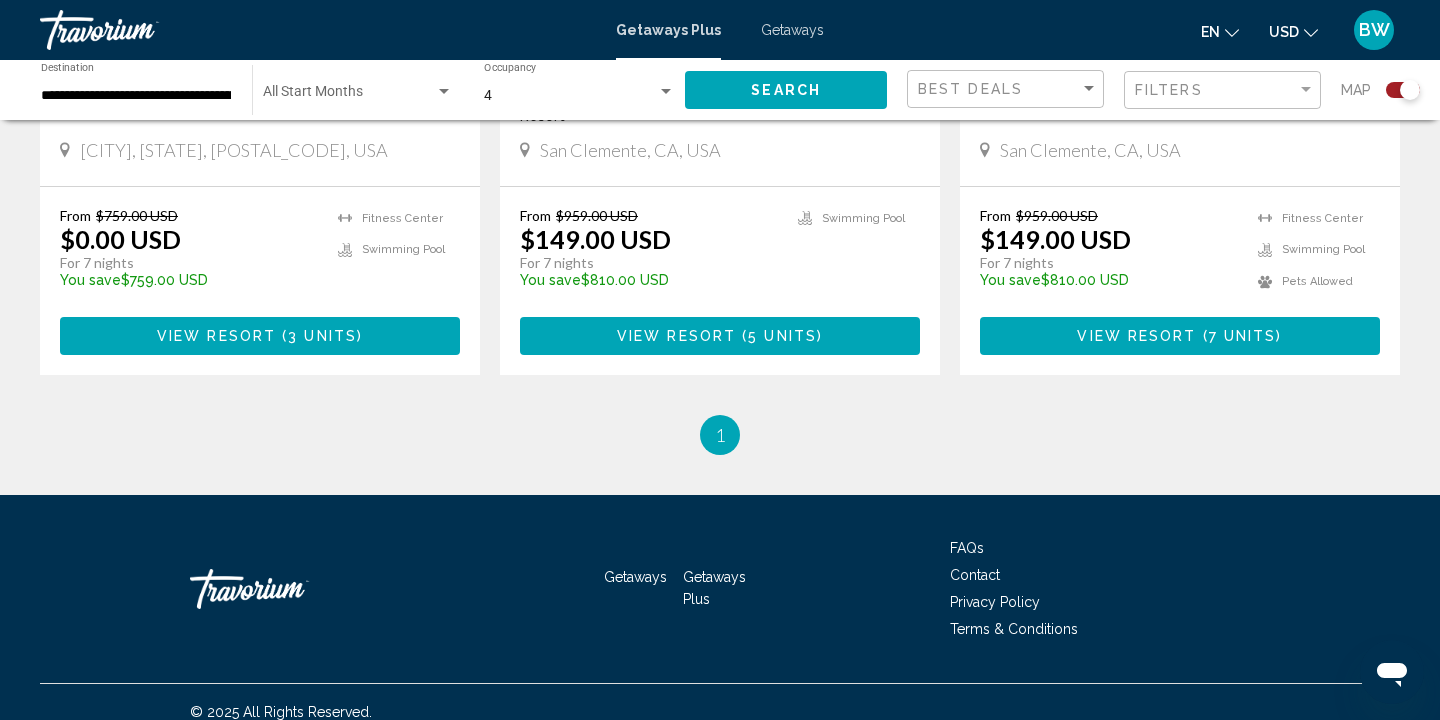 scroll, scrollTop: 1837, scrollLeft: 0, axis: vertical 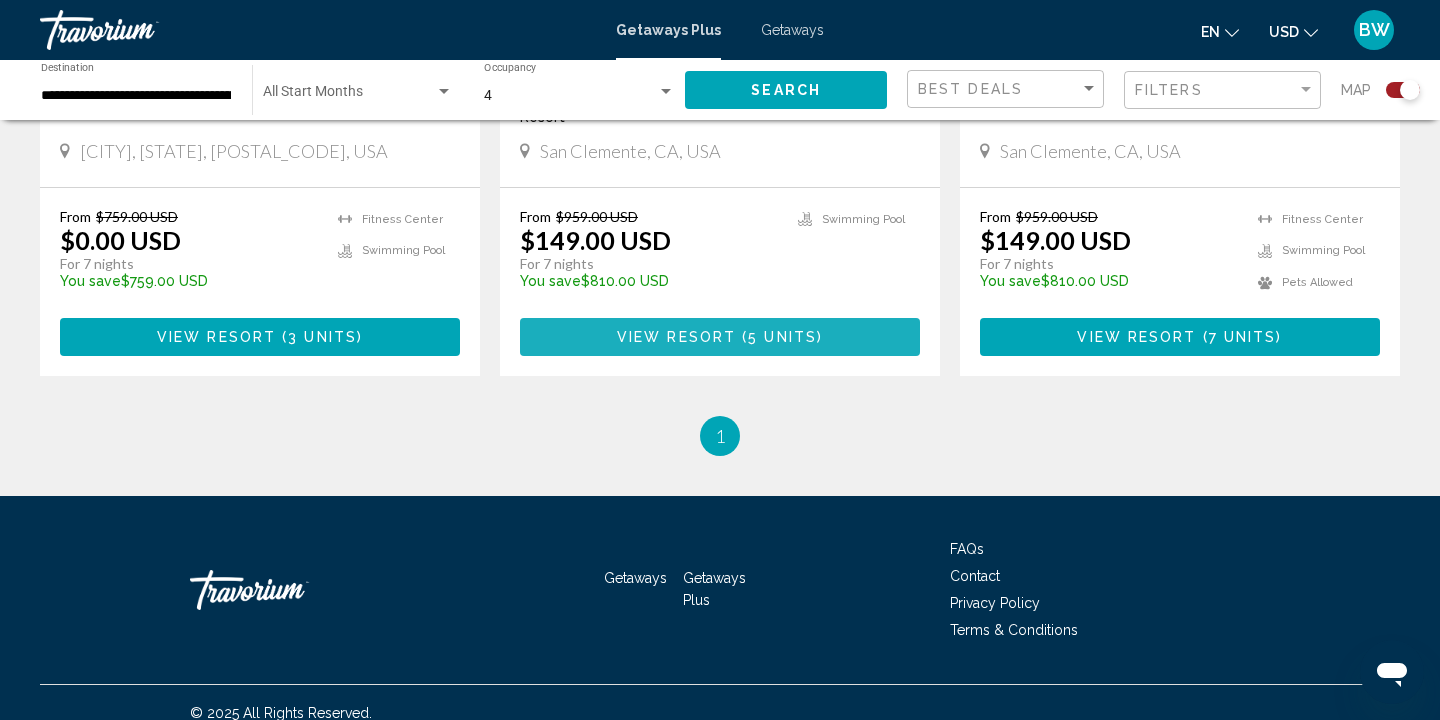 click on "View Resort" at bounding box center (676, 338) 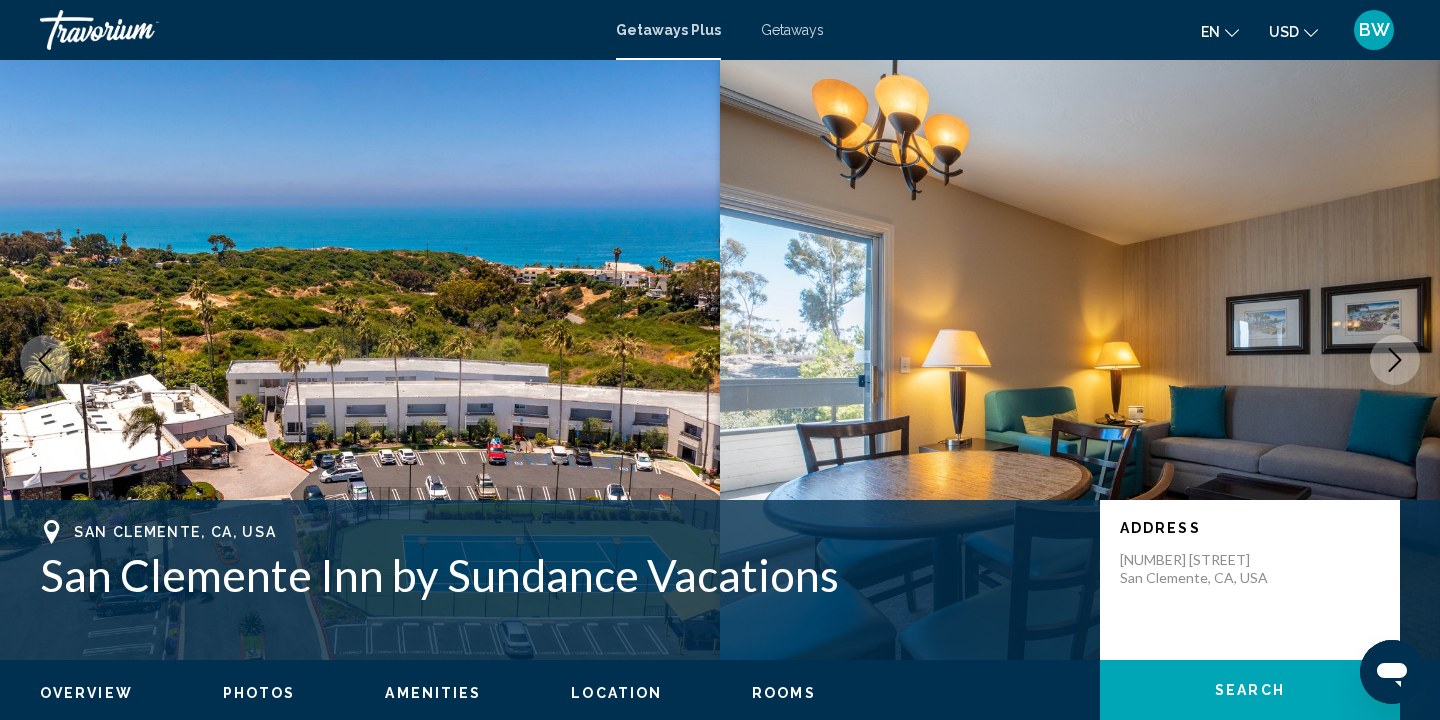 scroll, scrollTop: 0, scrollLeft: 0, axis: both 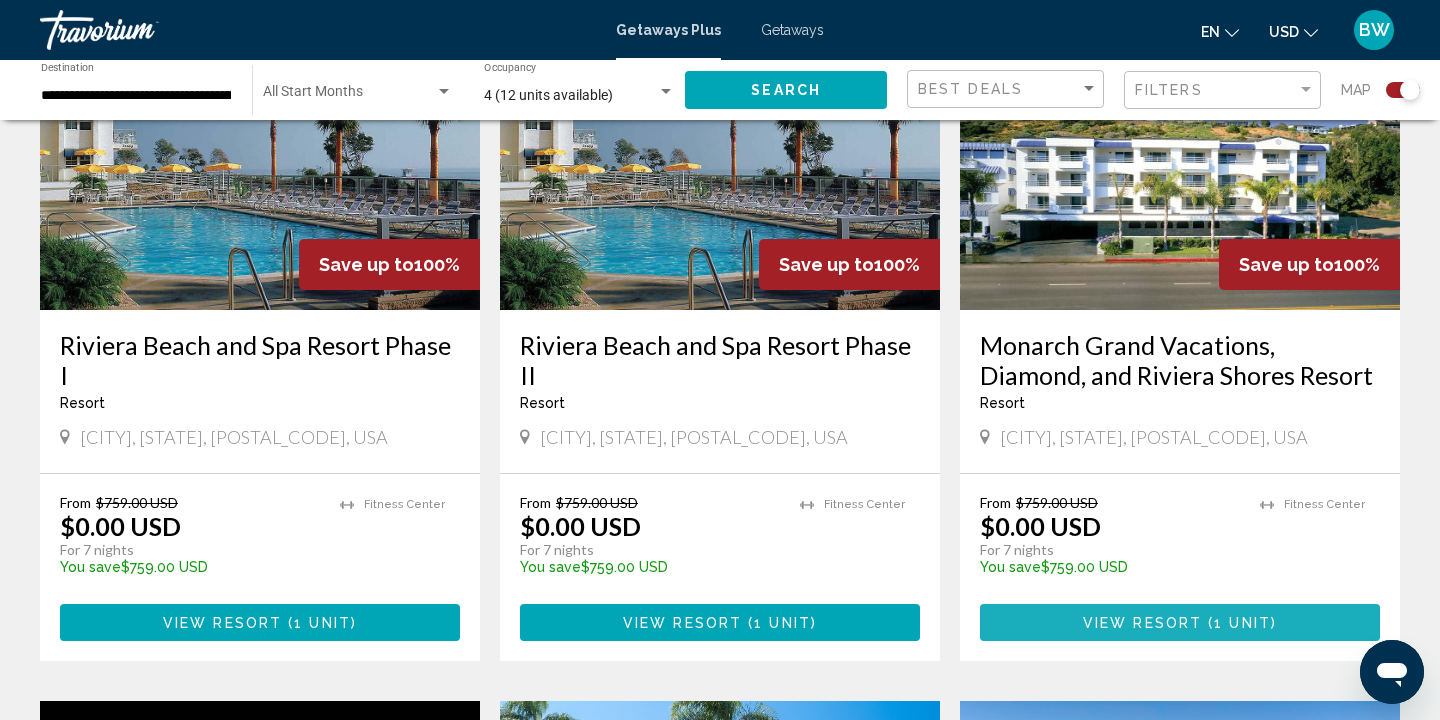 click on "View Resort    ( 1 unit )" at bounding box center [1180, 622] 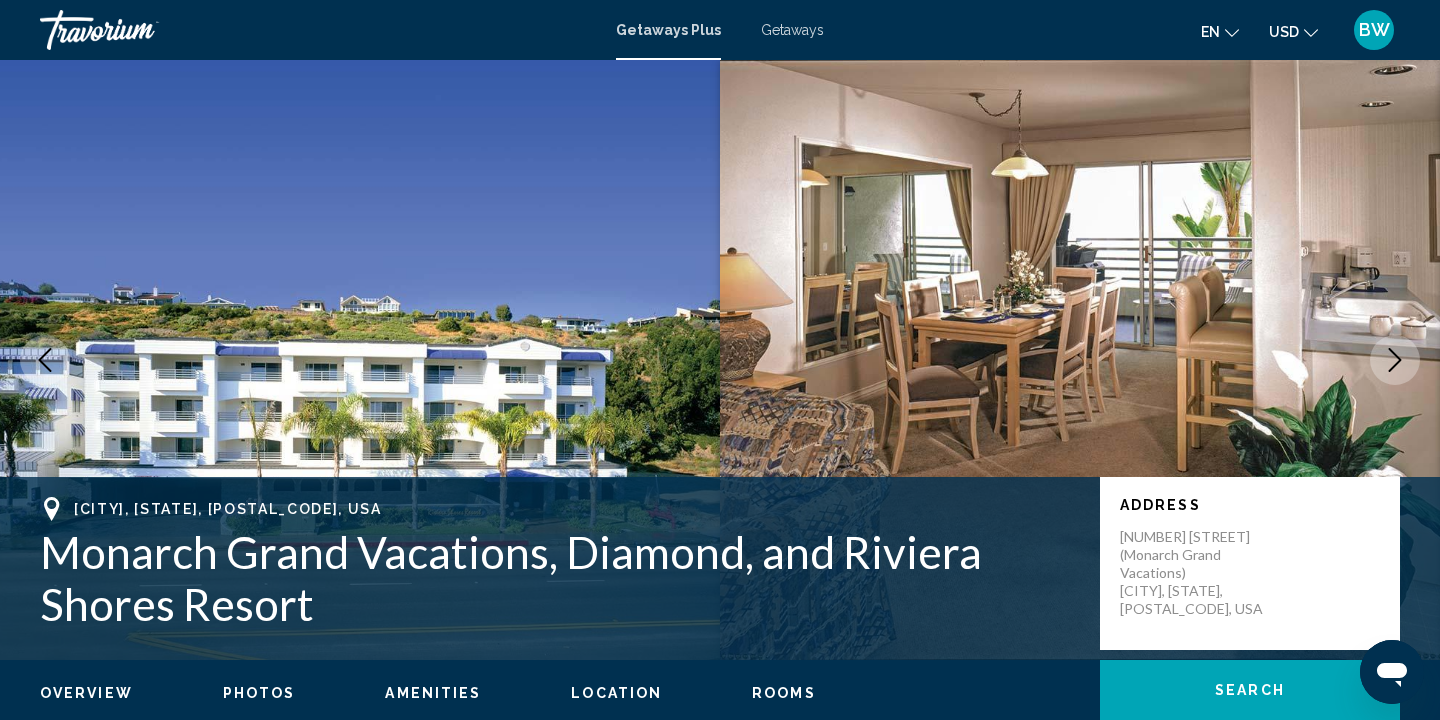 scroll, scrollTop: 0, scrollLeft: 0, axis: both 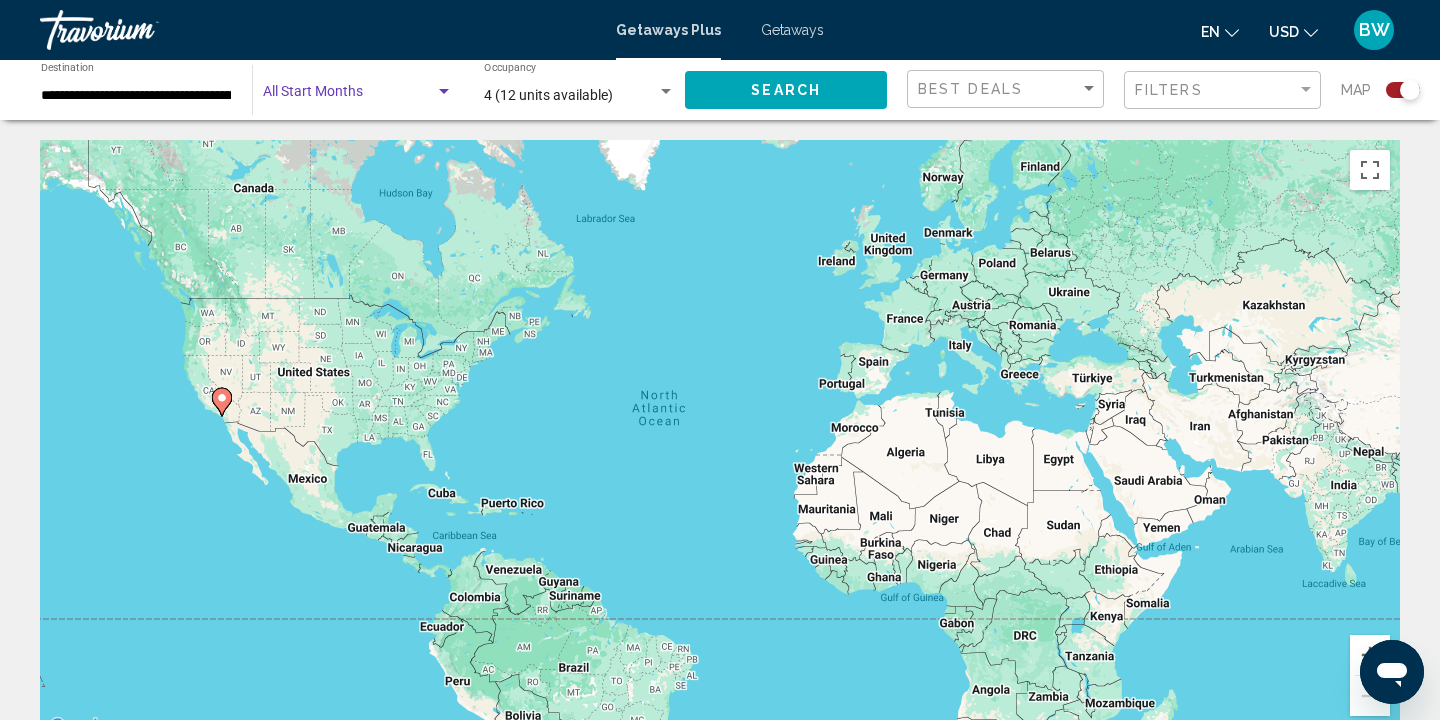 click at bounding box center [444, 92] 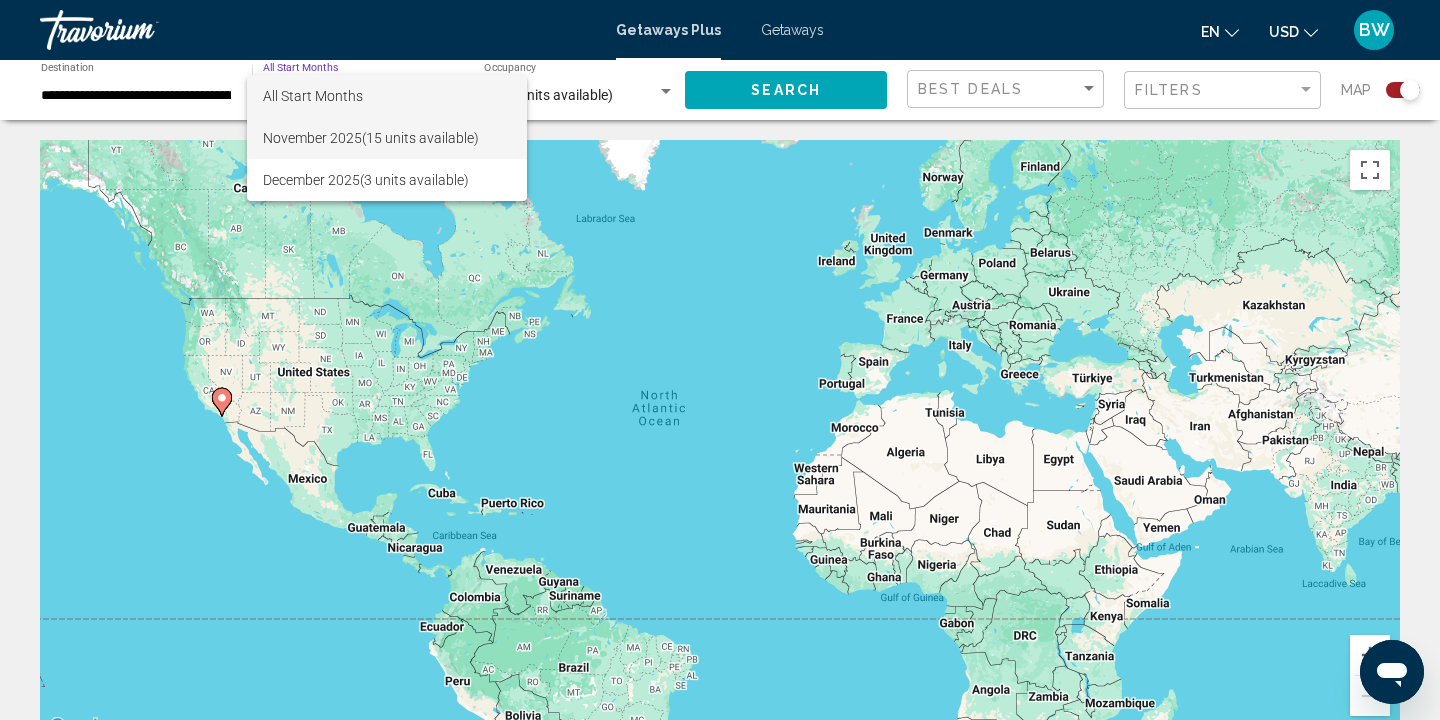 scroll, scrollTop: 0, scrollLeft: 0, axis: both 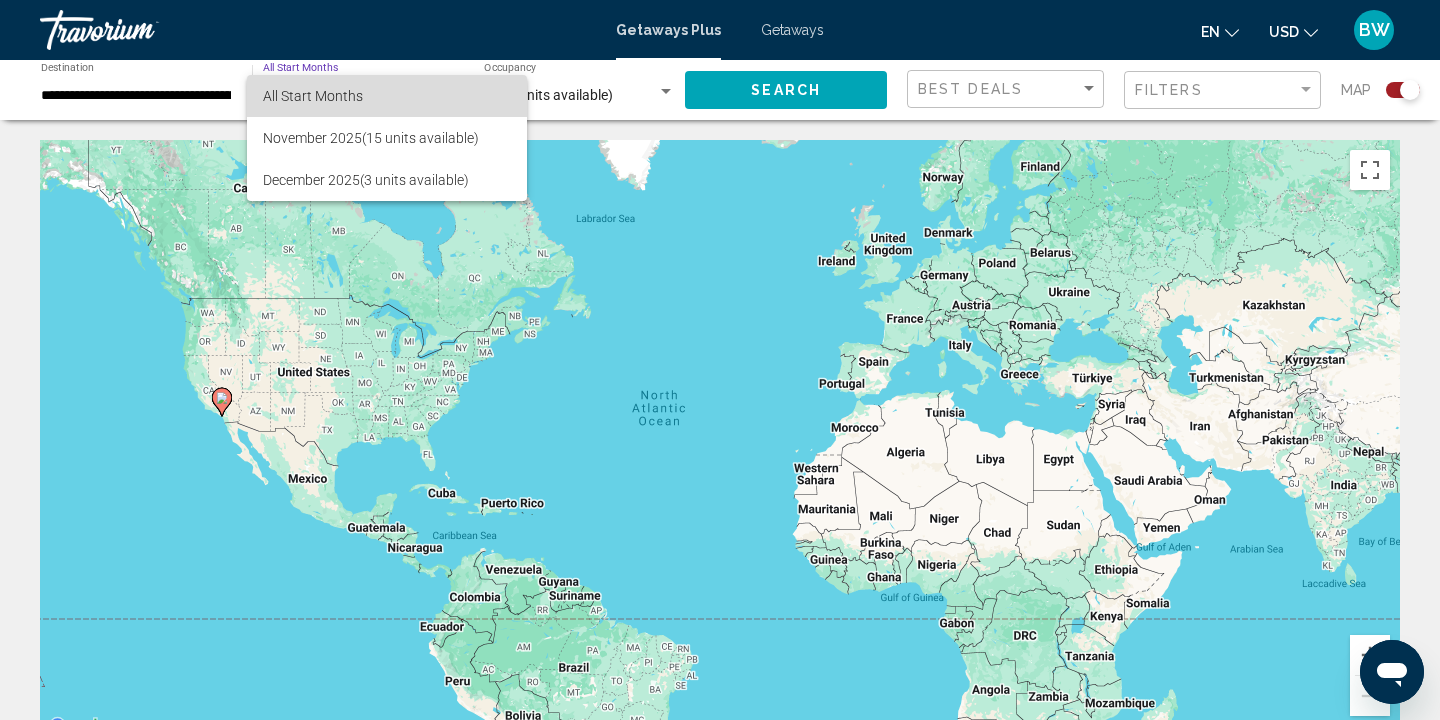 click on "All Start Months" at bounding box center (313, 96) 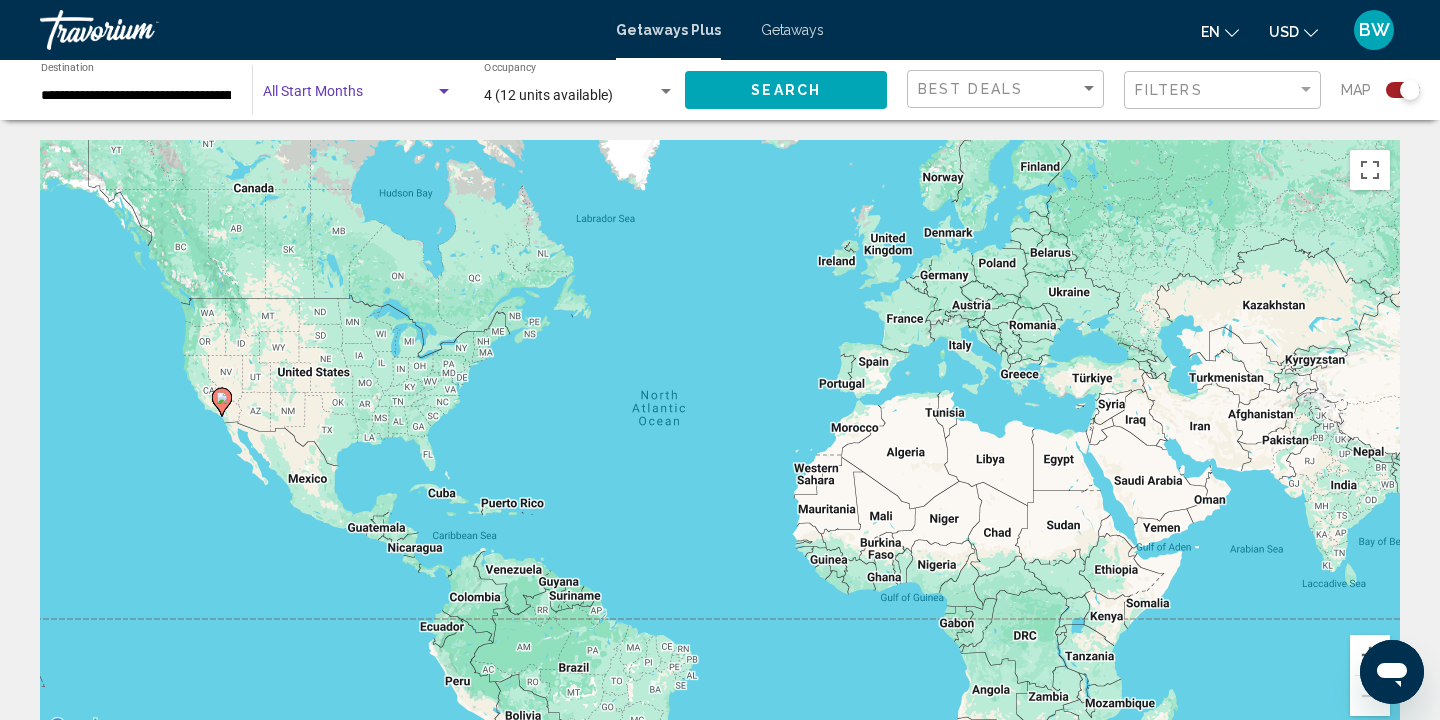 click at bounding box center [349, 96] 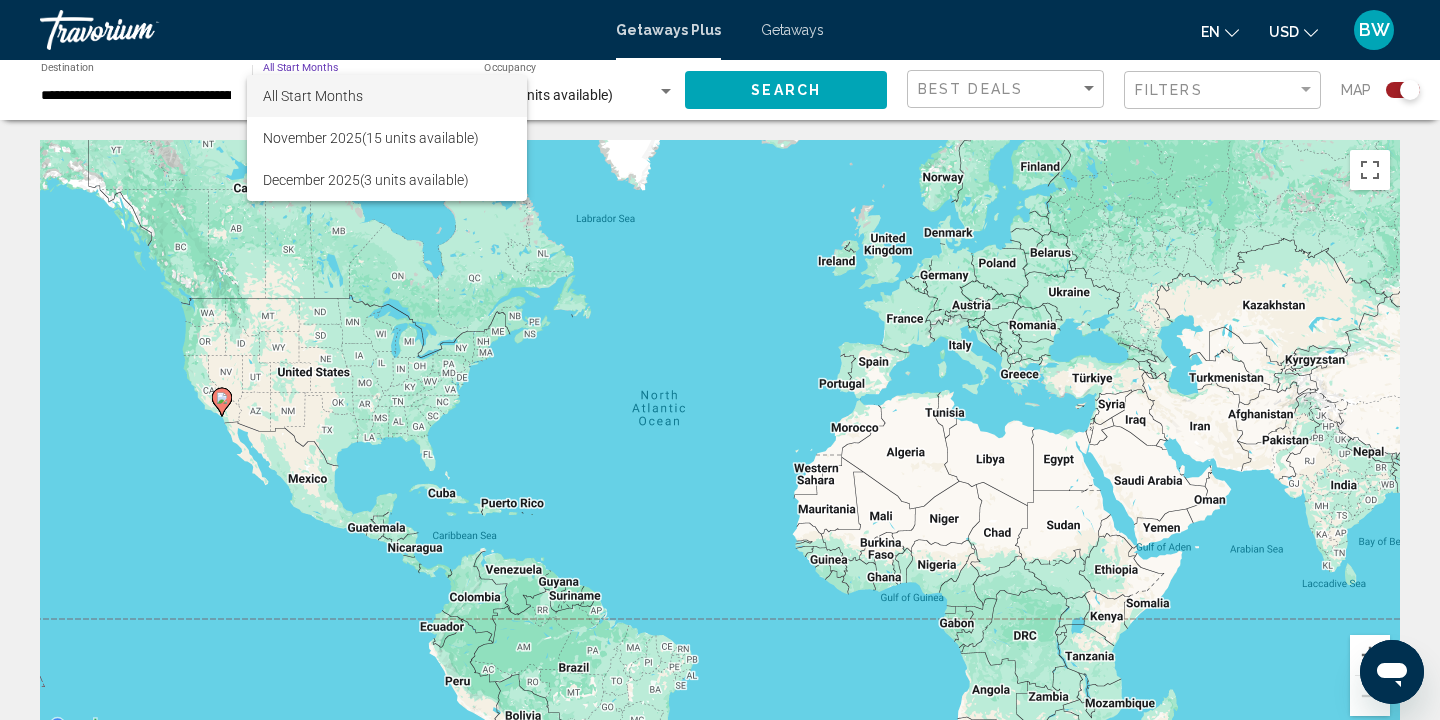 click at bounding box center [720, 360] 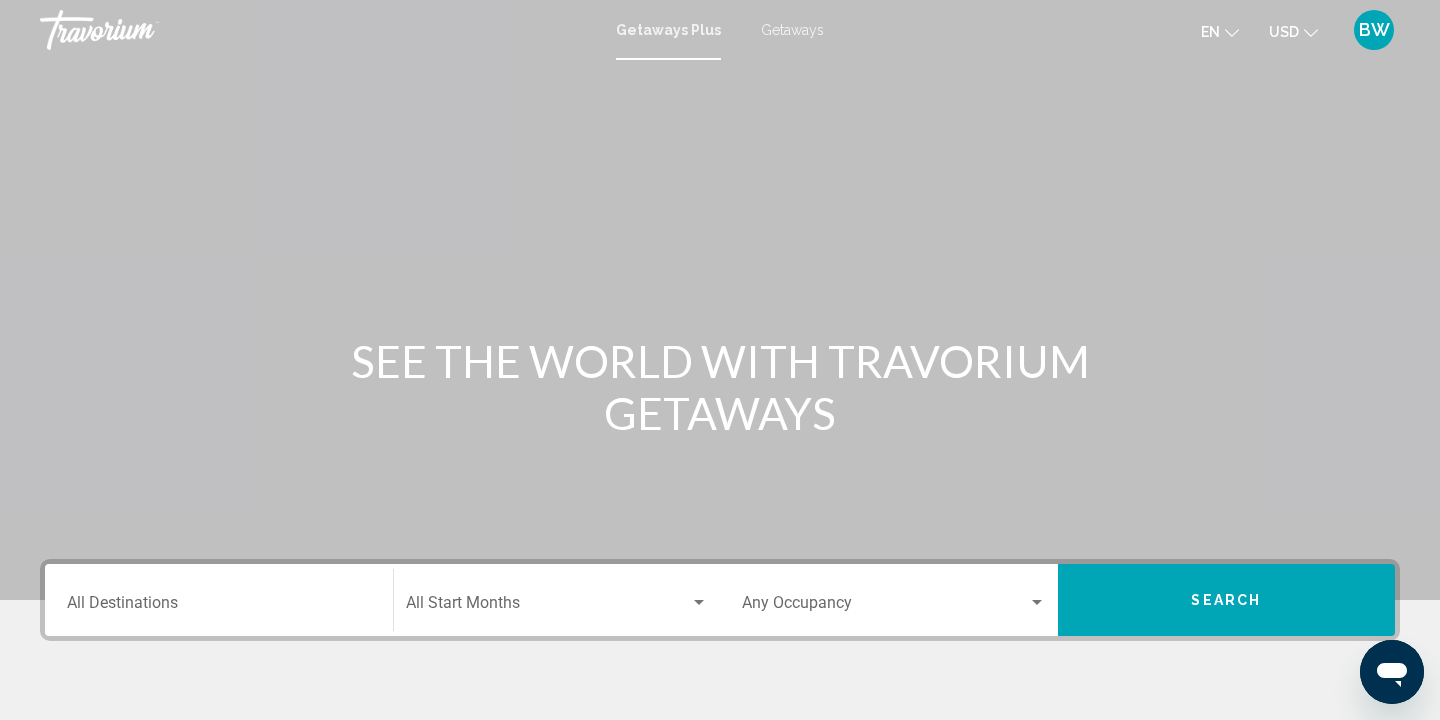 click on "Getaways" at bounding box center [792, 30] 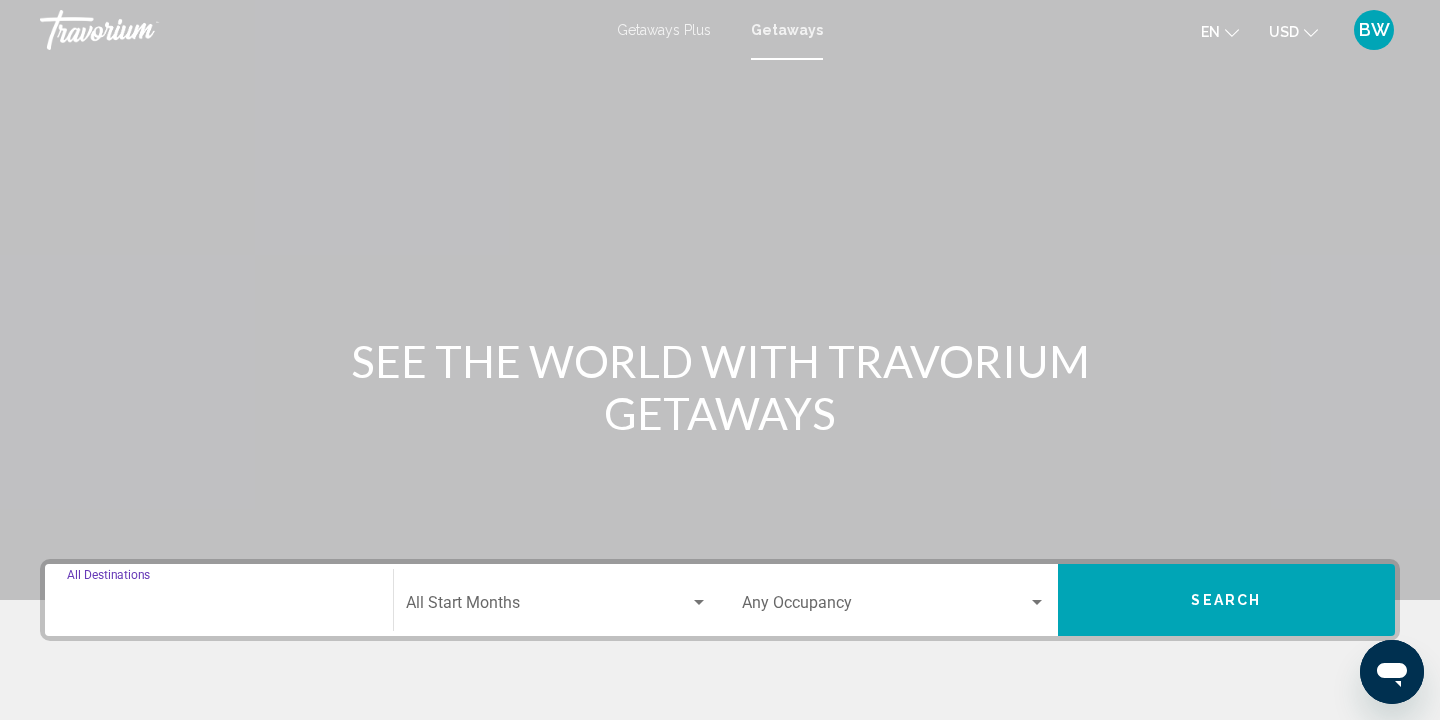 click on "Destination All Destinations" at bounding box center (219, 607) 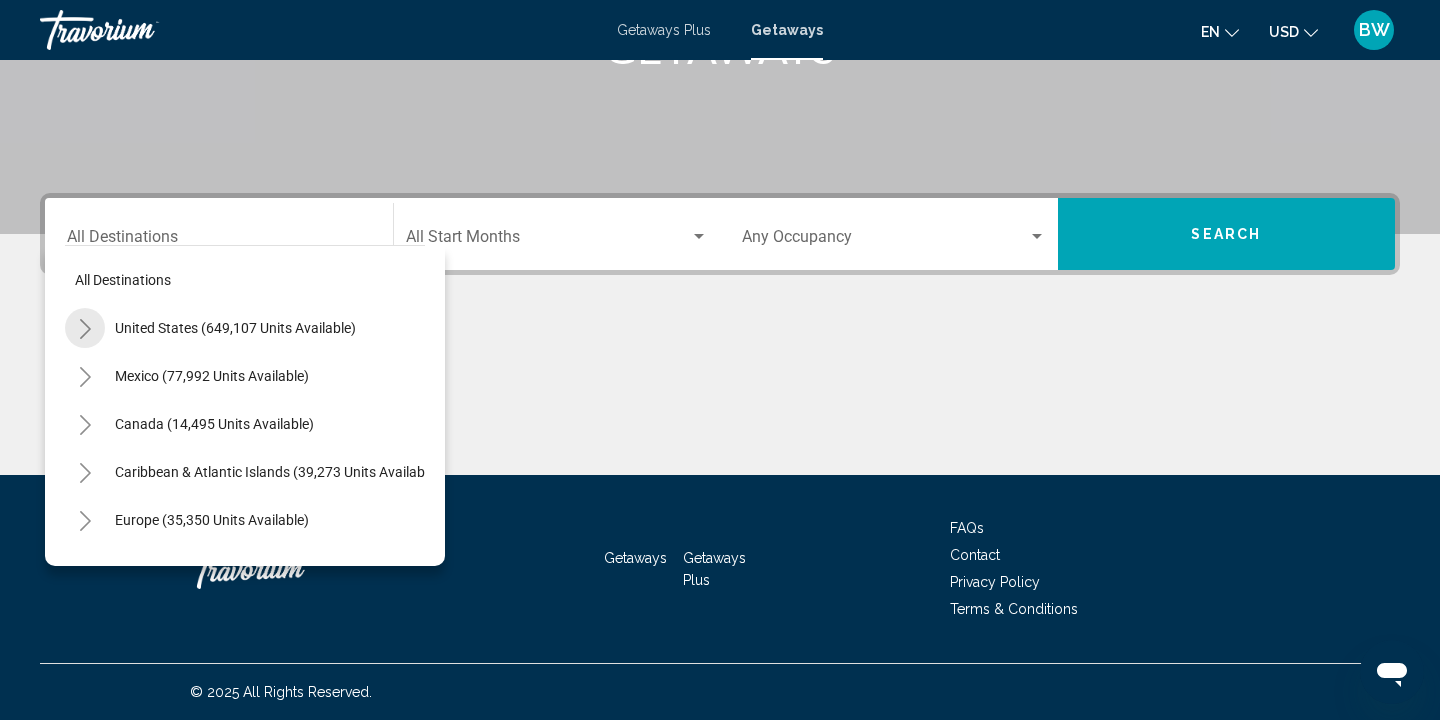 click 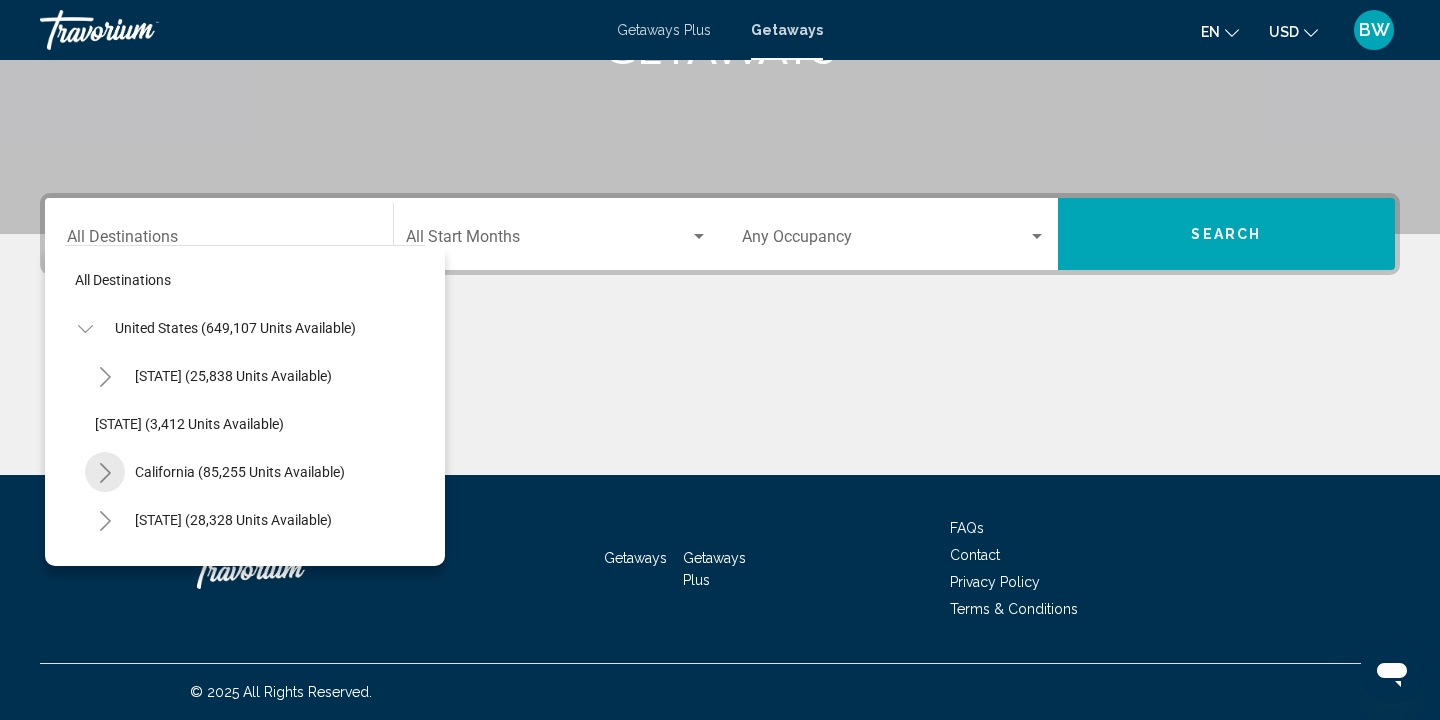 click 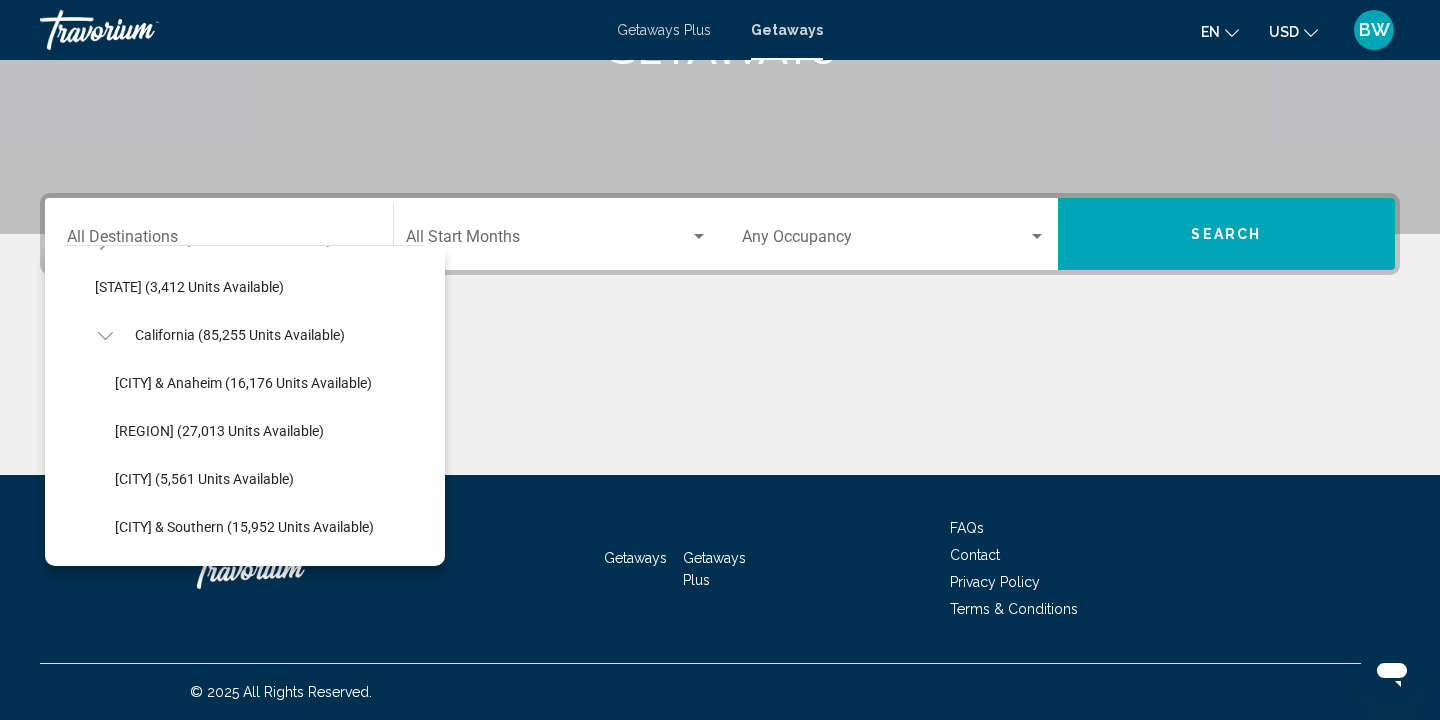 scroll, scrollTop: 120, scrollLeft: 0, axis: vertical 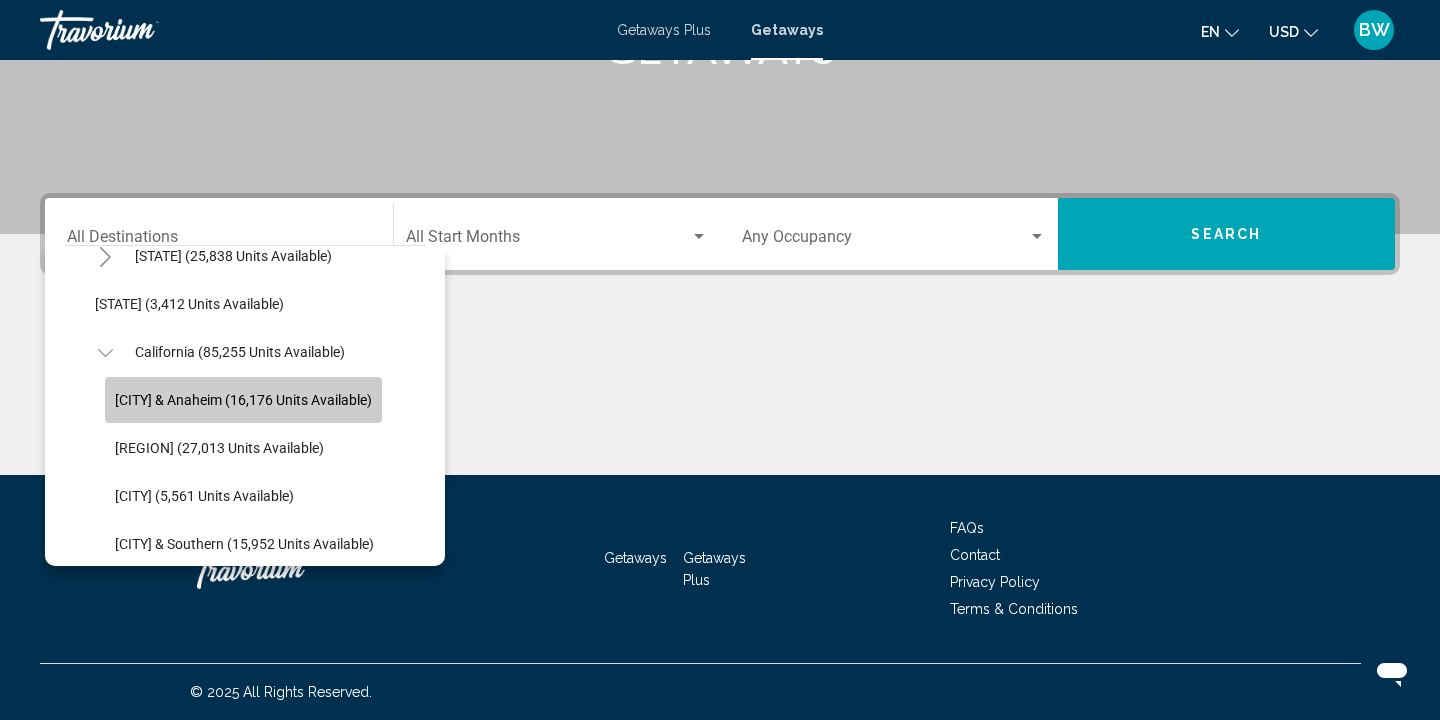 click on "[CITY] & Anaheim (16,176 units available)" 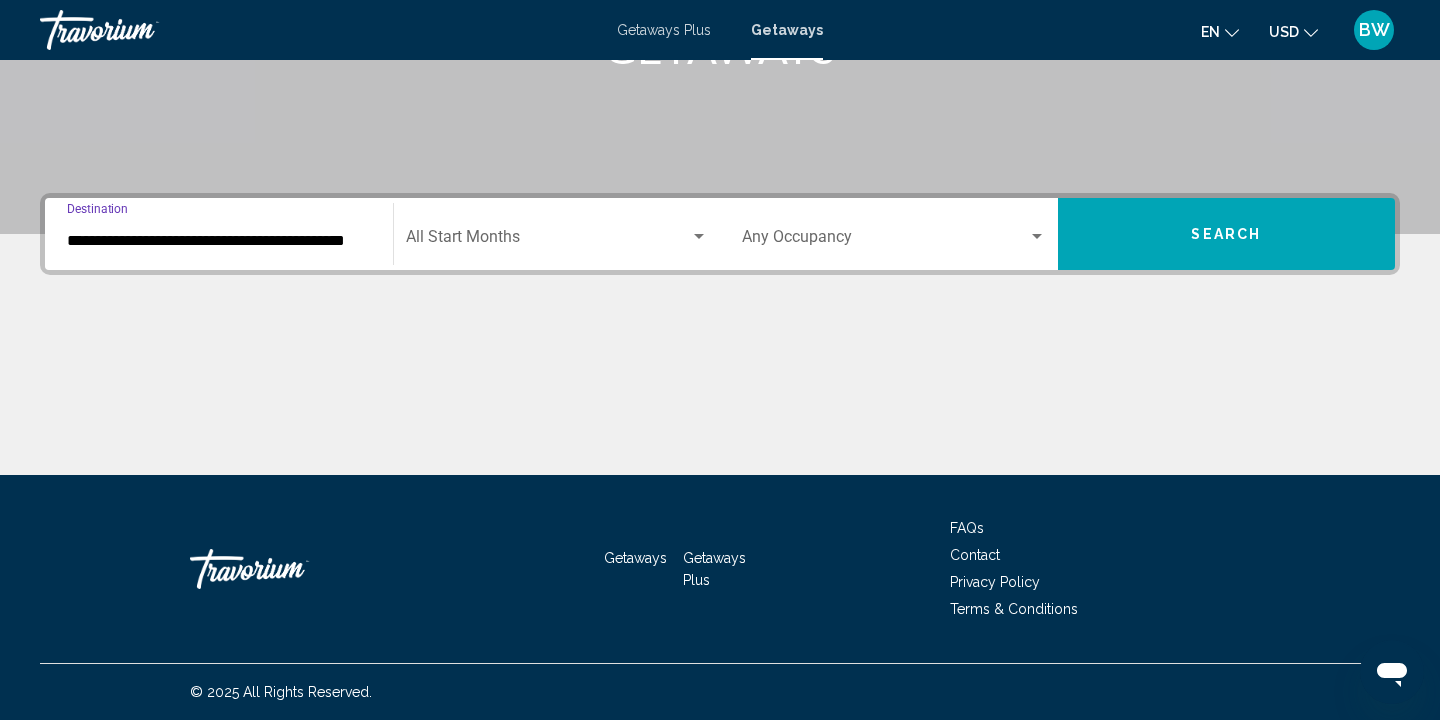 click at bounding box center [699, 237] 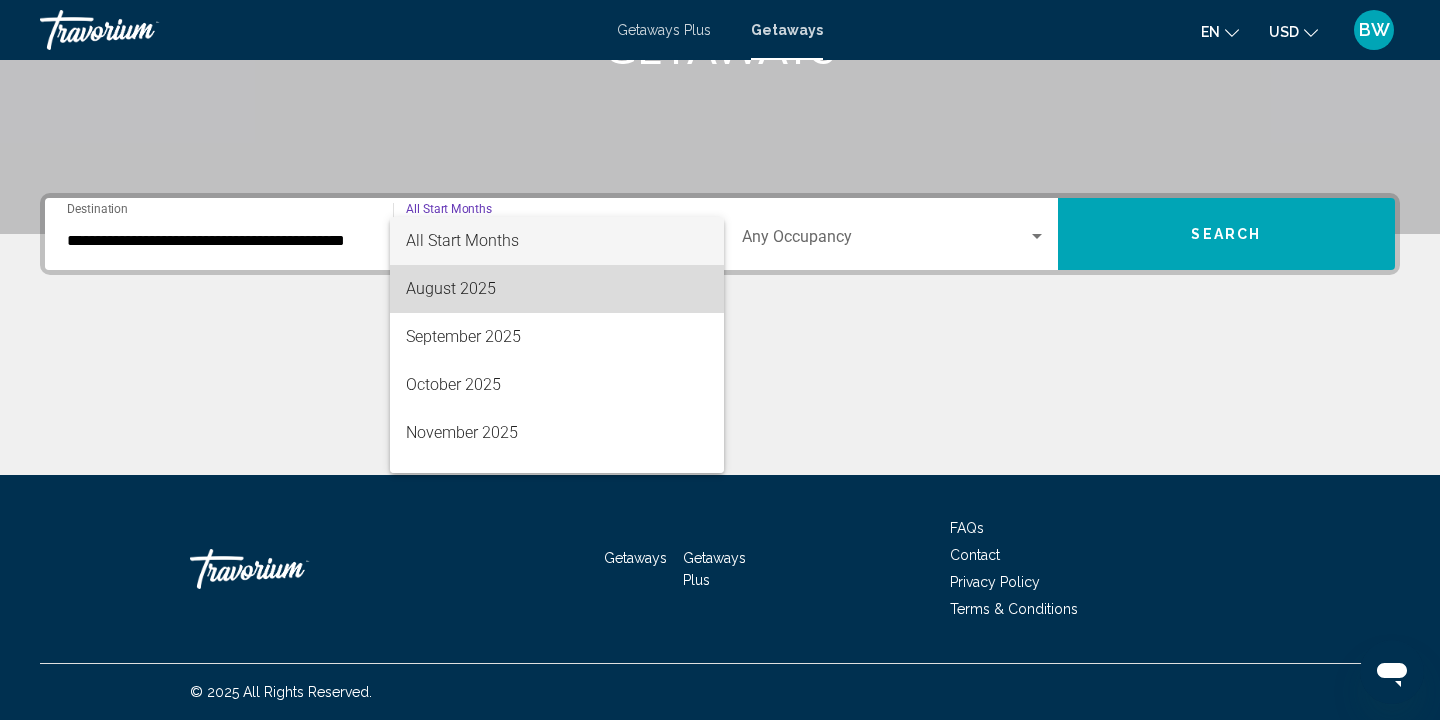 click on "August 2025" at bounding box center (557, 289) 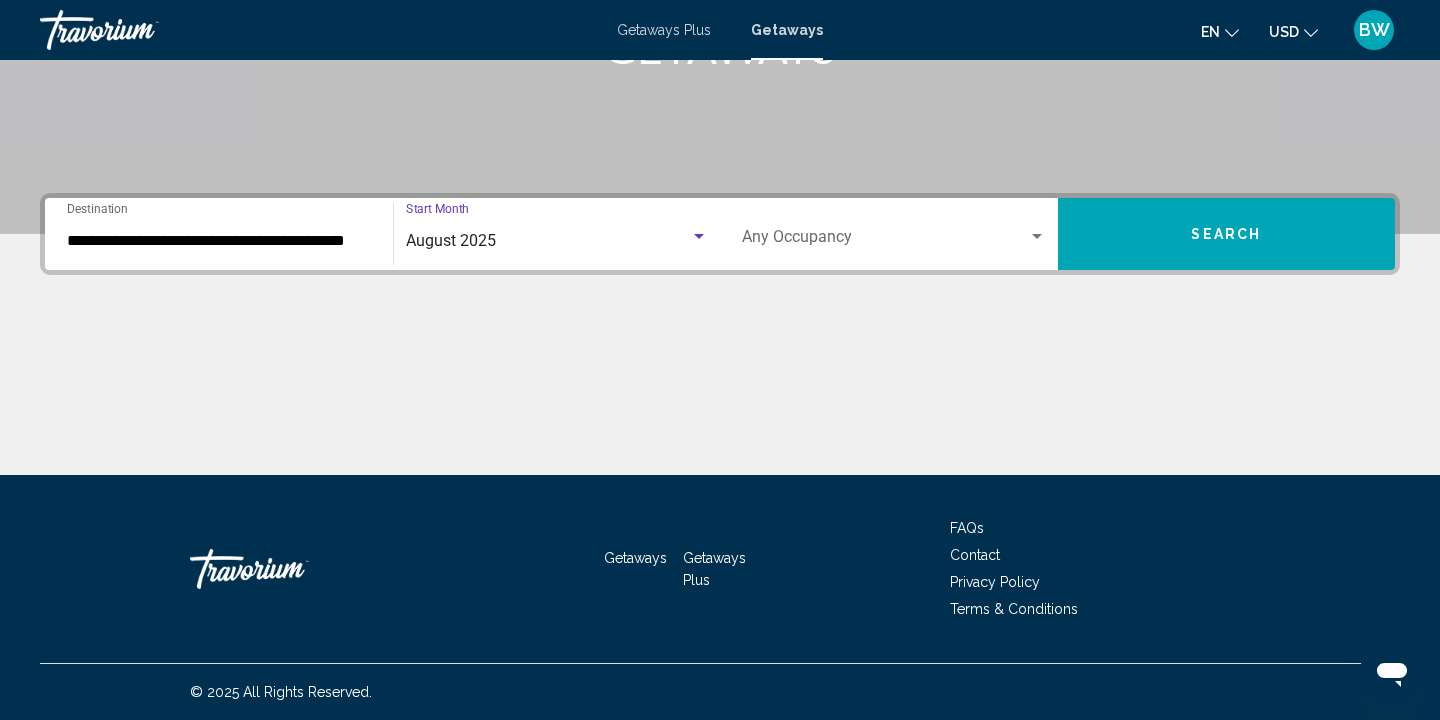click at bounding box center [699, 236] 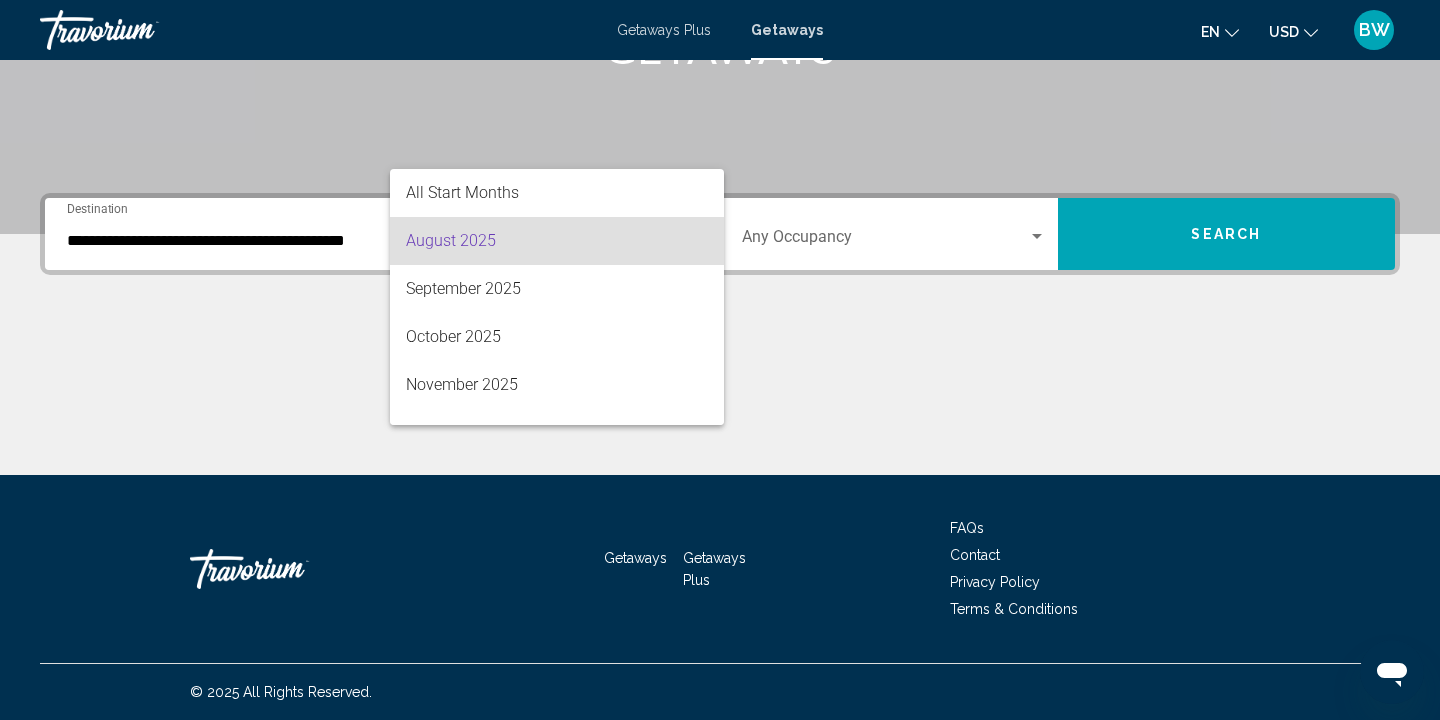 click at bounding box center (720, 360) 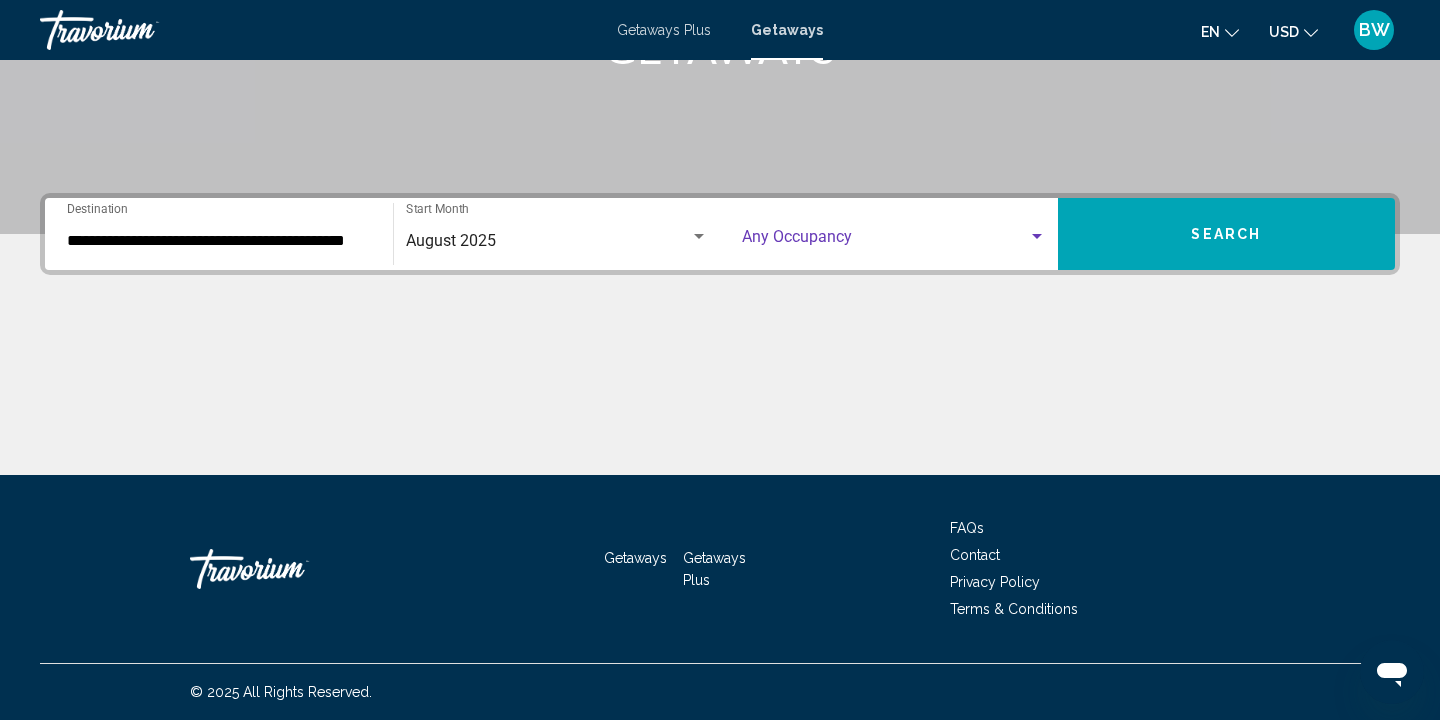 click at bounding box center [1037, 236] 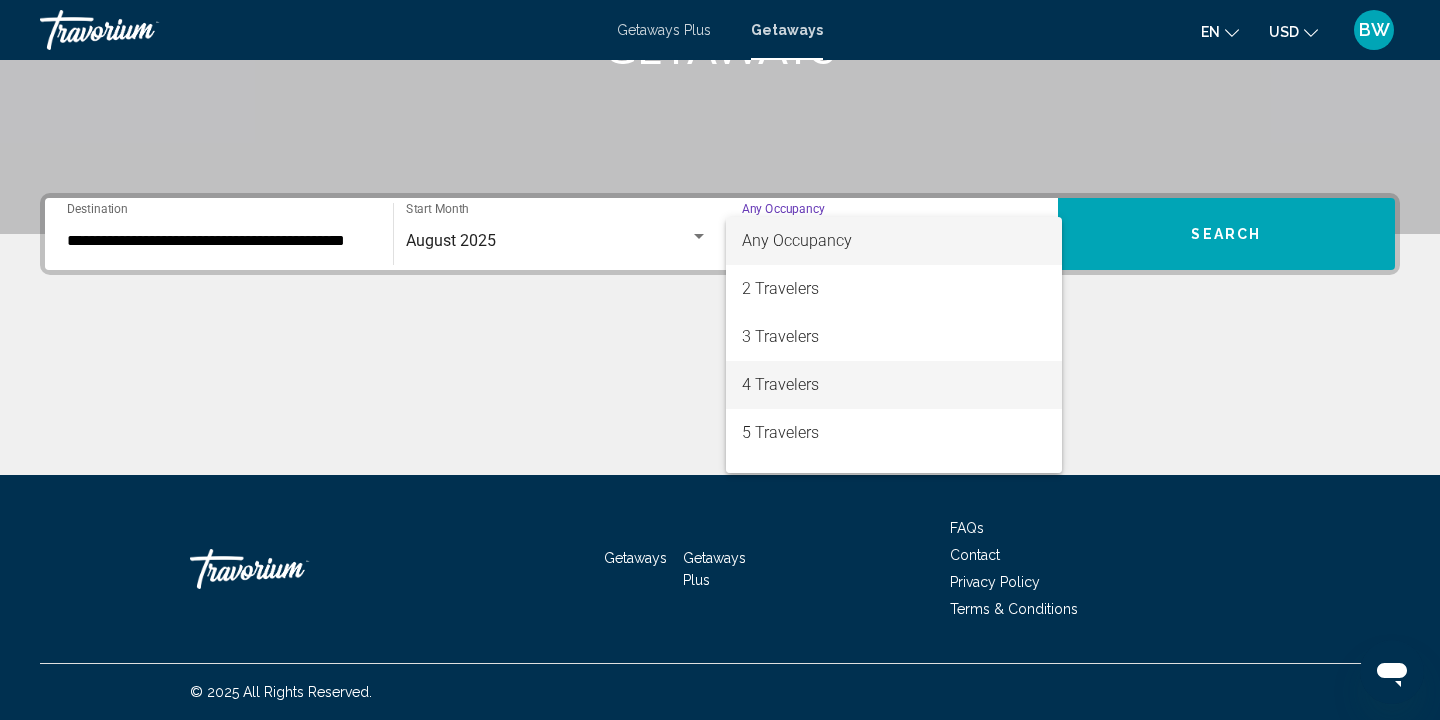 click on "4 Travelers" at bounding box center (894, 385) 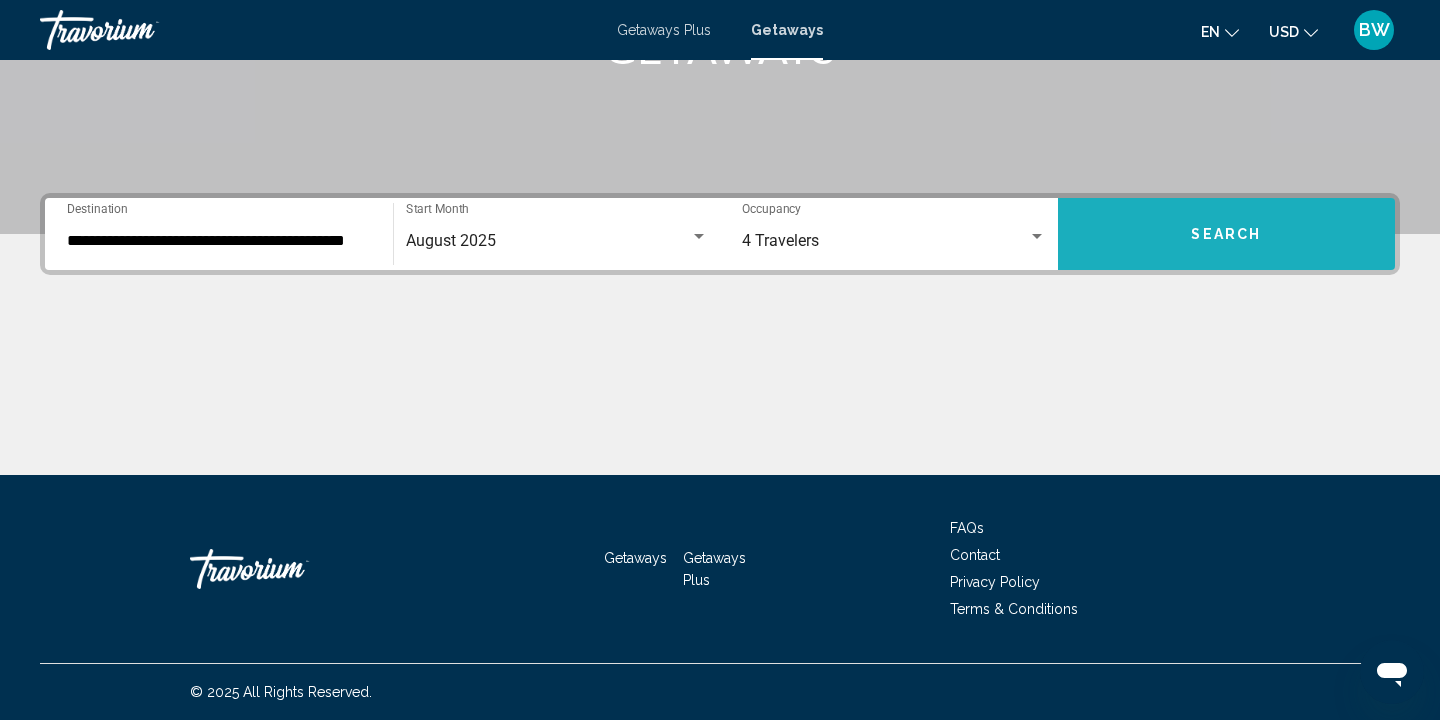 click on "Search" at bounding box center (1226, 235) 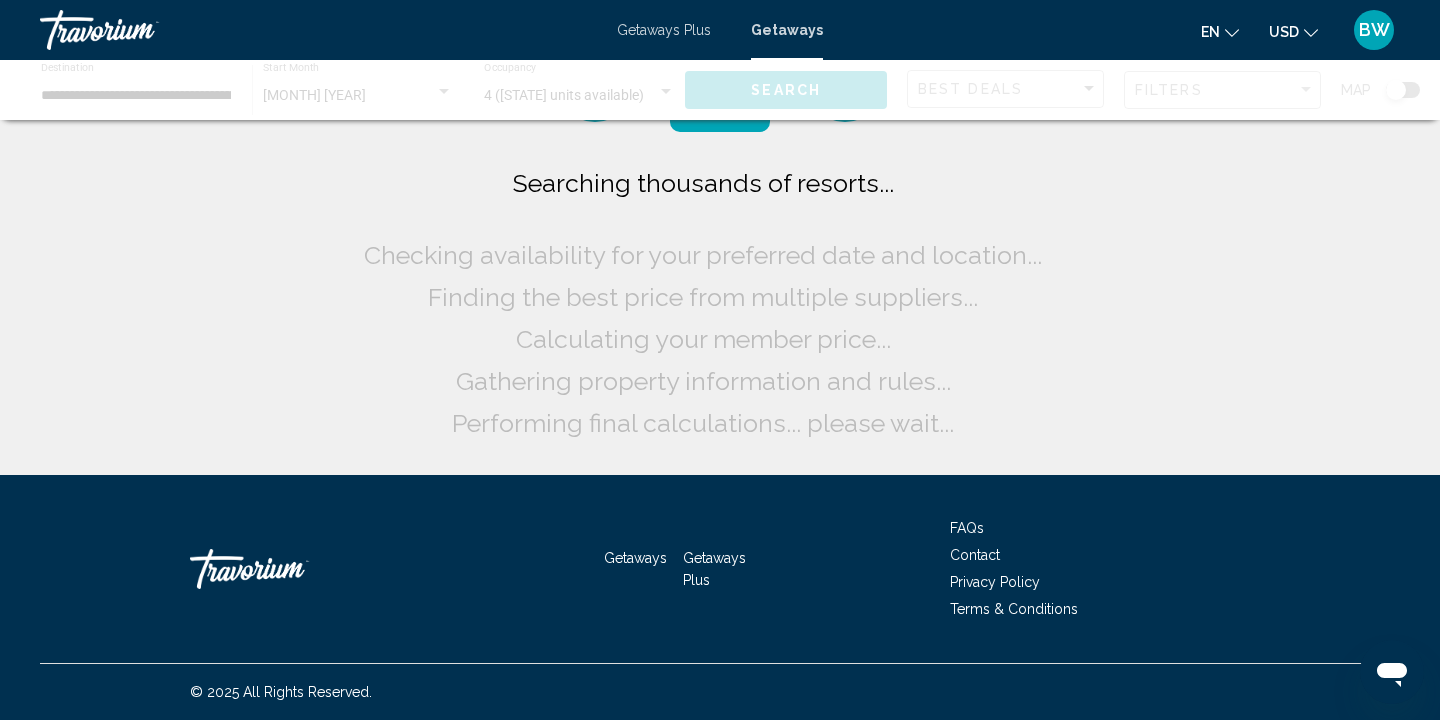 scroll, scrollTop: 0, scrollLeft: 0, axis: both 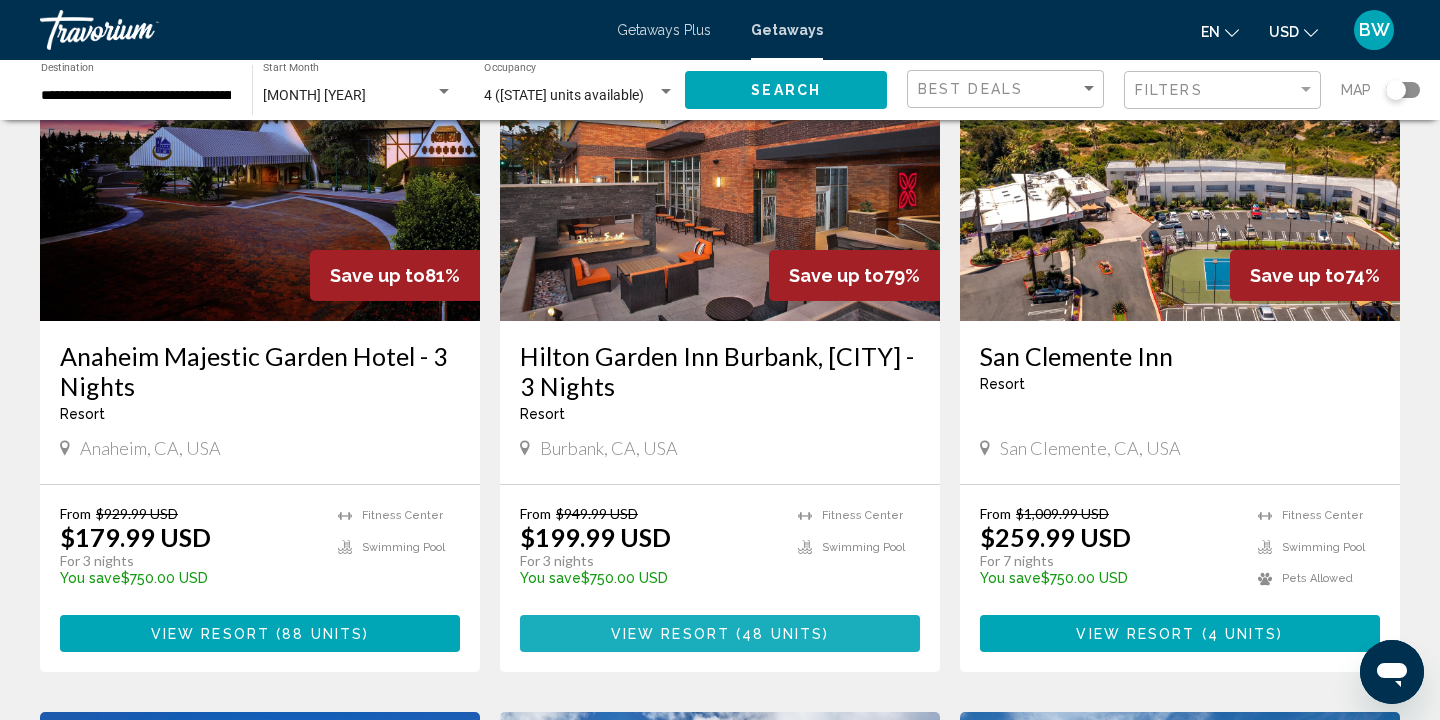 click on "48 units" at bounding box center (782, 634) 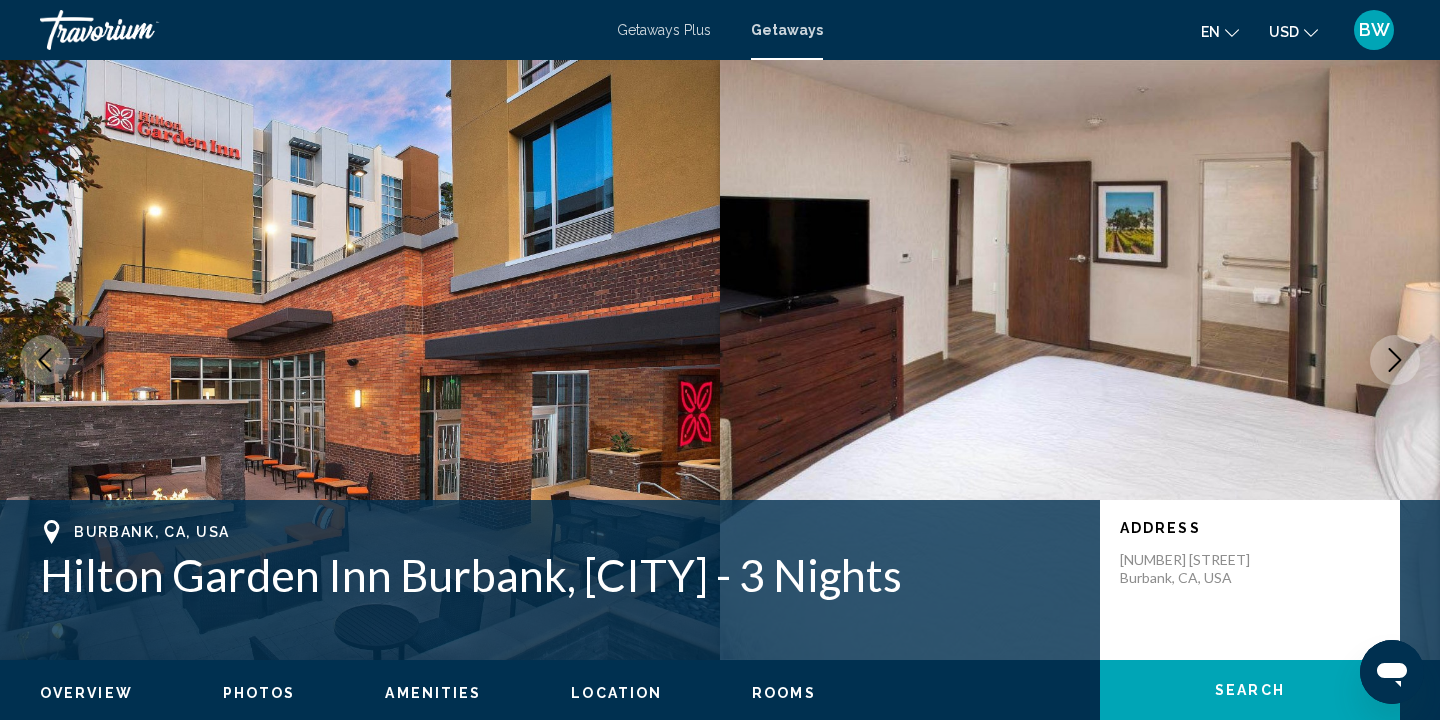 scroll, scrollTop: 0, scrollLeft: 0, axis: both 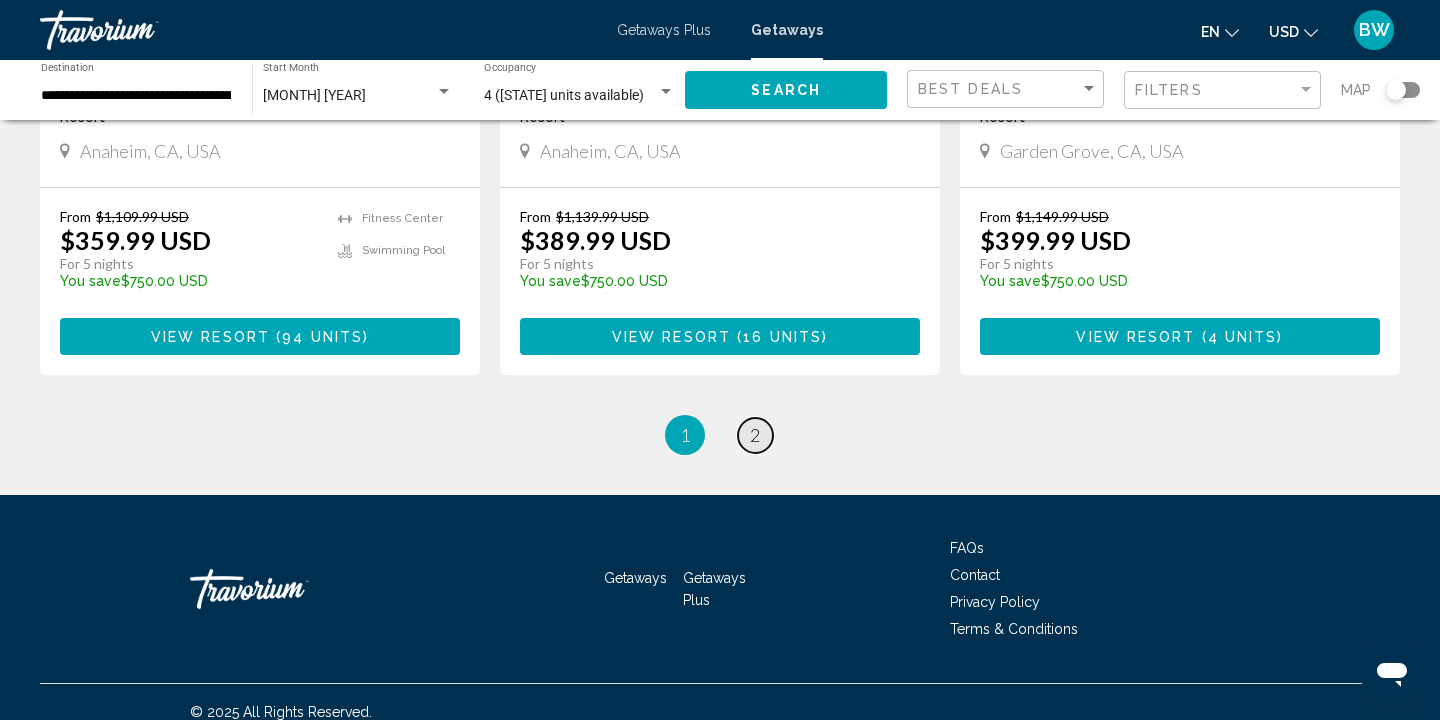 click on "2" at bounding box center [755, 435] 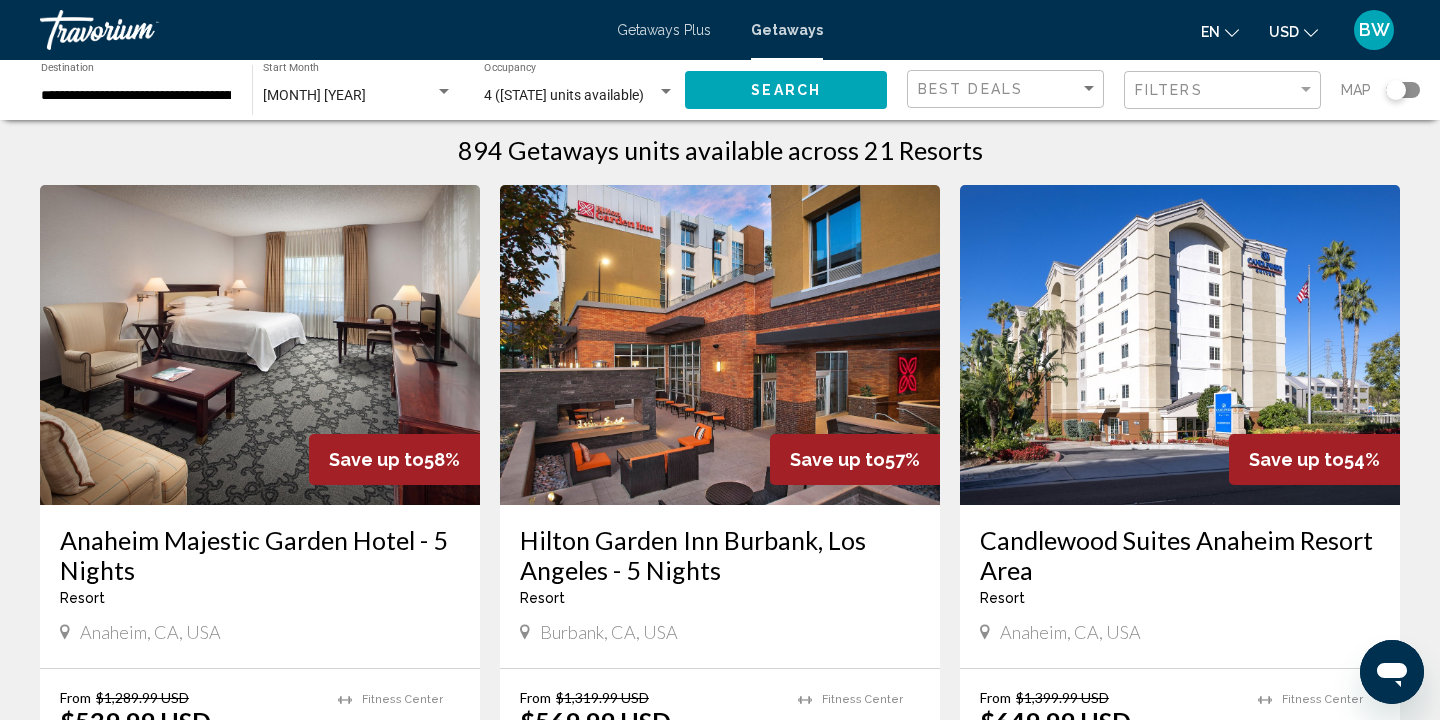 scroll, scrollTop: 24, scrollLeft: 0, axis: vertical 